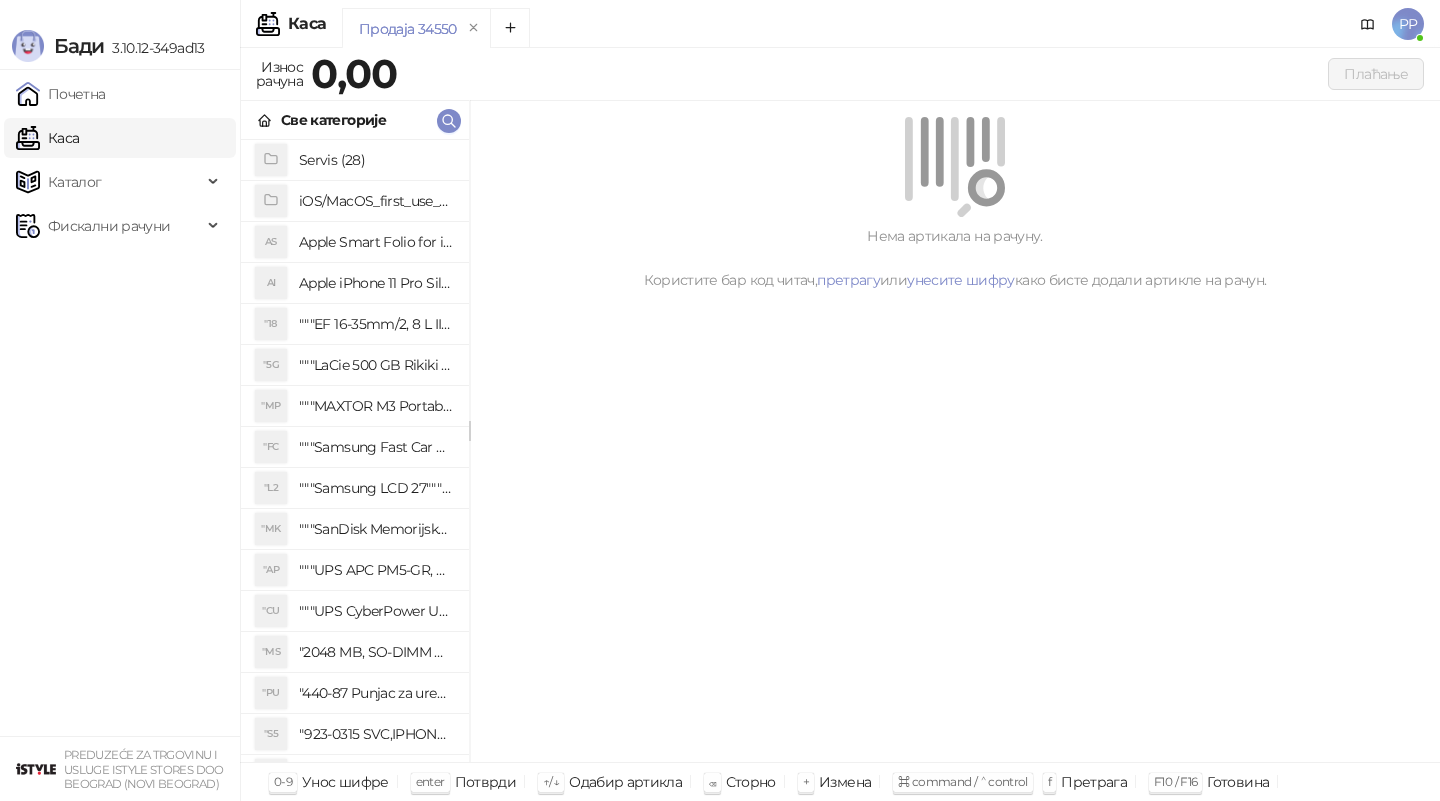 scroll, scrollTop: 0, scrollLeft: 0, axis: both 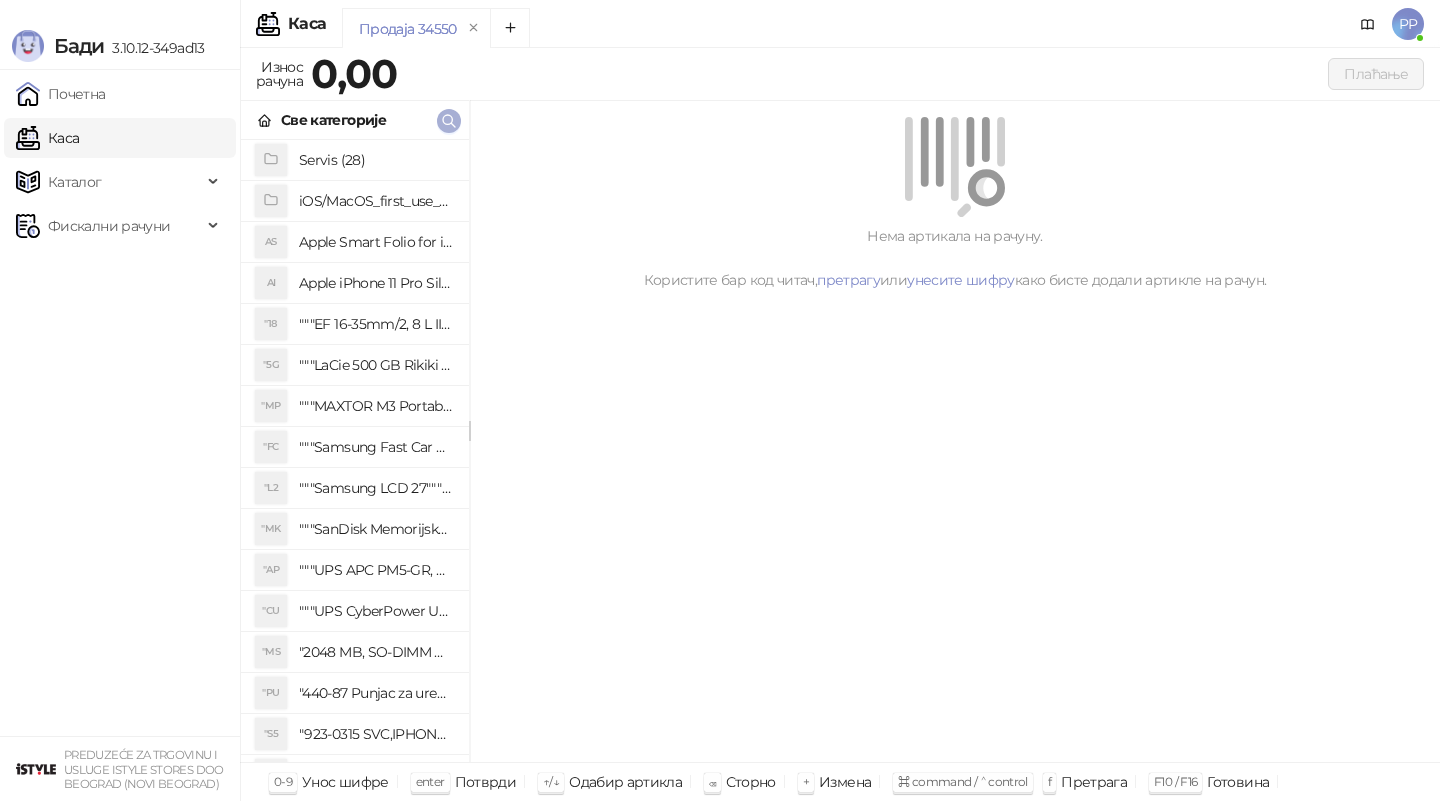 click 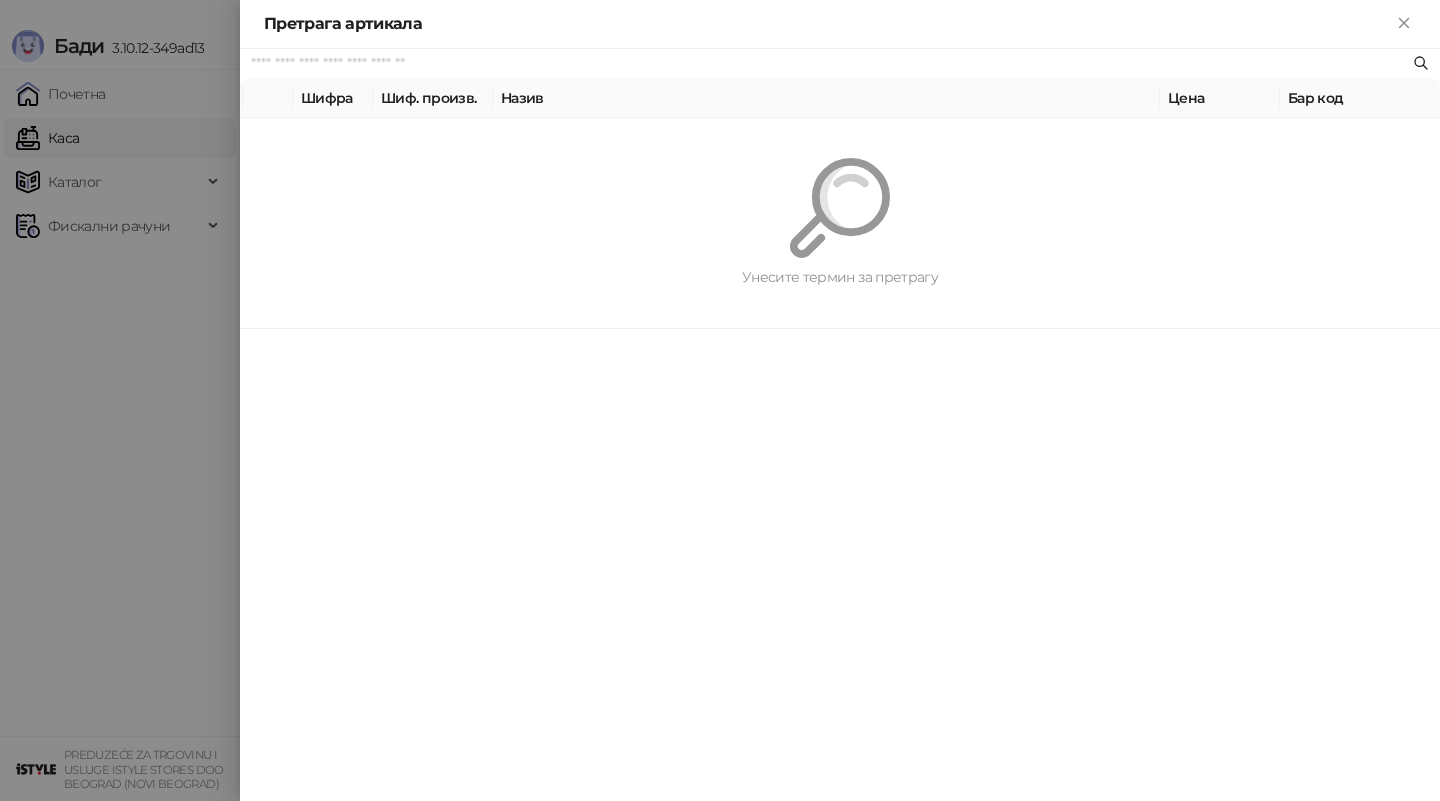 paste on "*********" 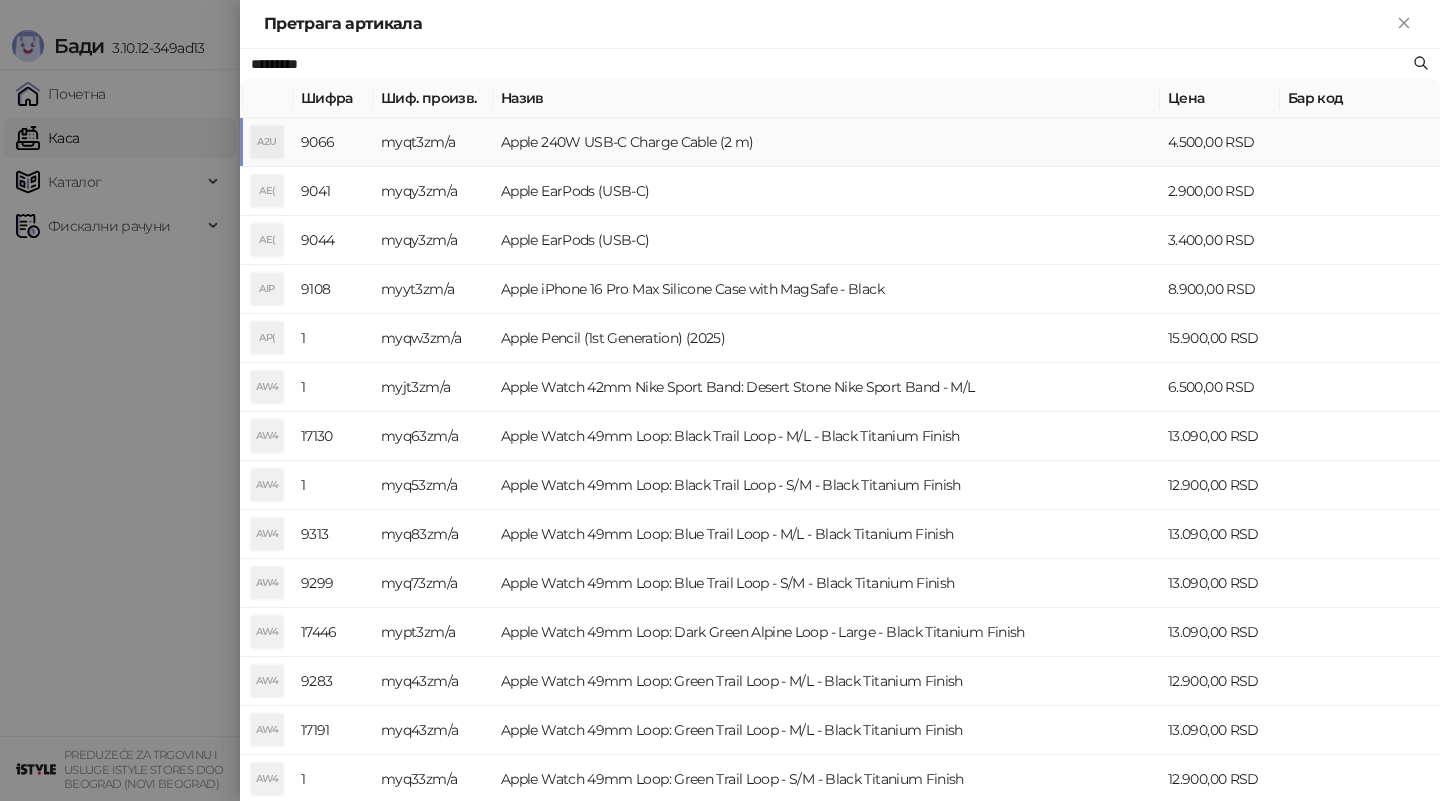 type on "*********" 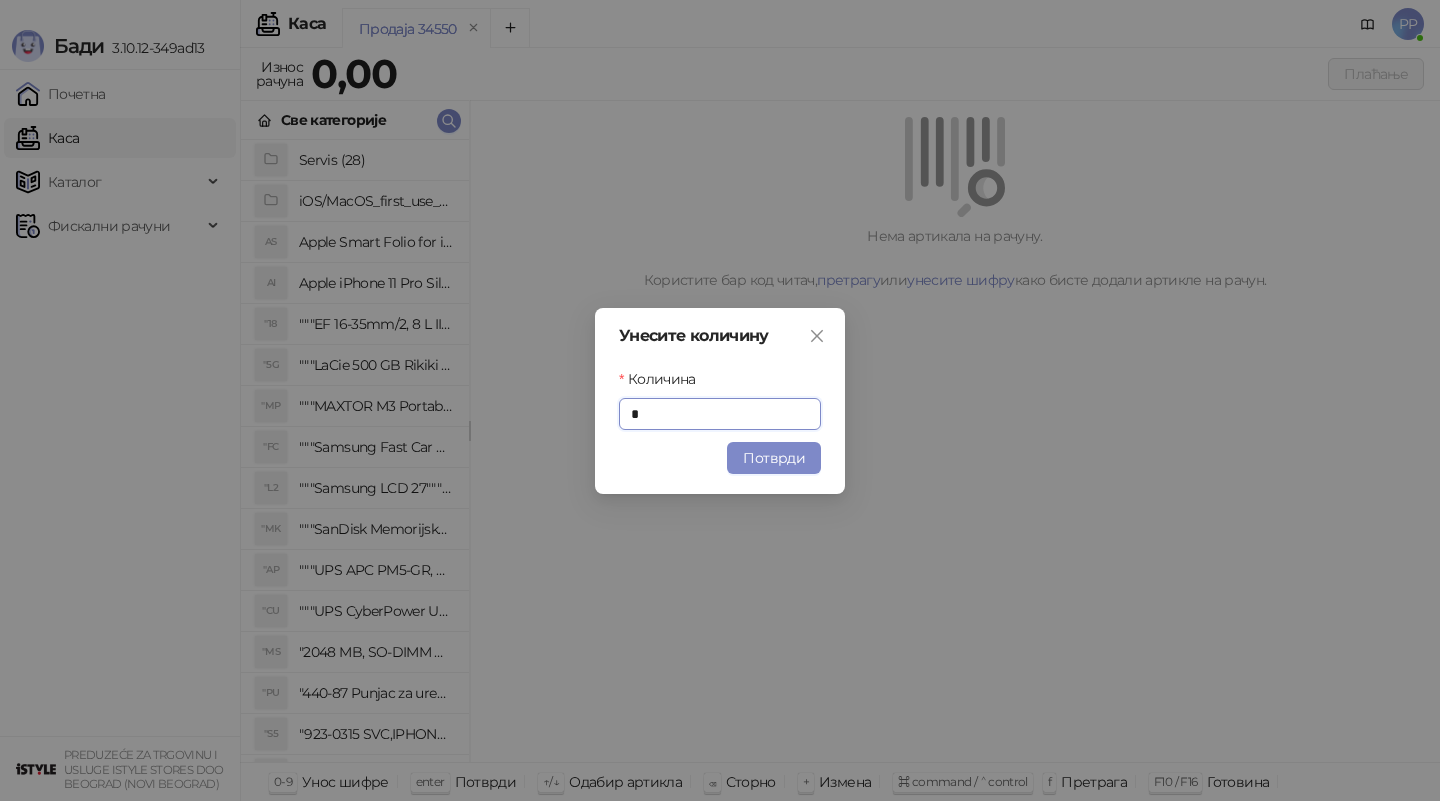 click on "Потврди" at bounding box center [774, 458] 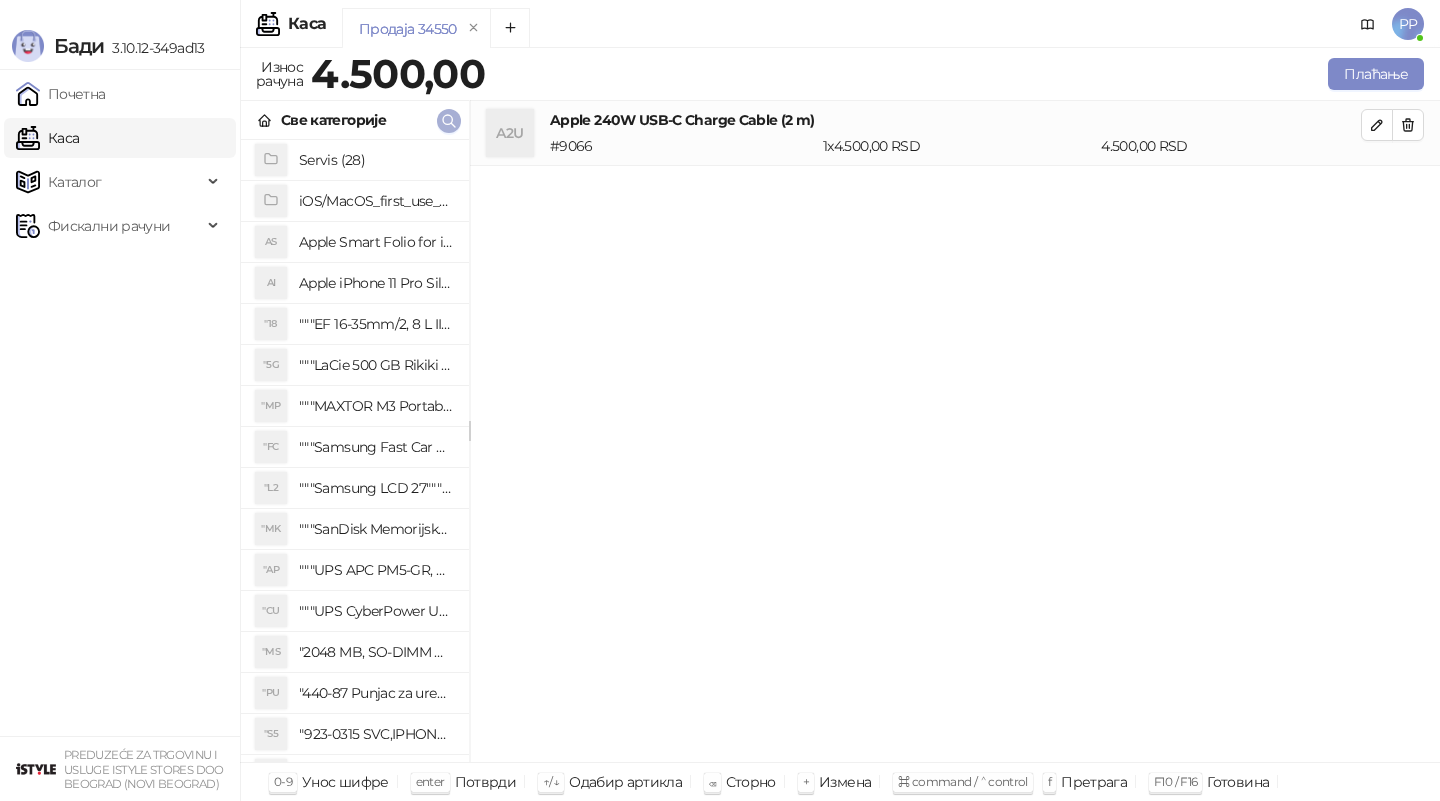 click 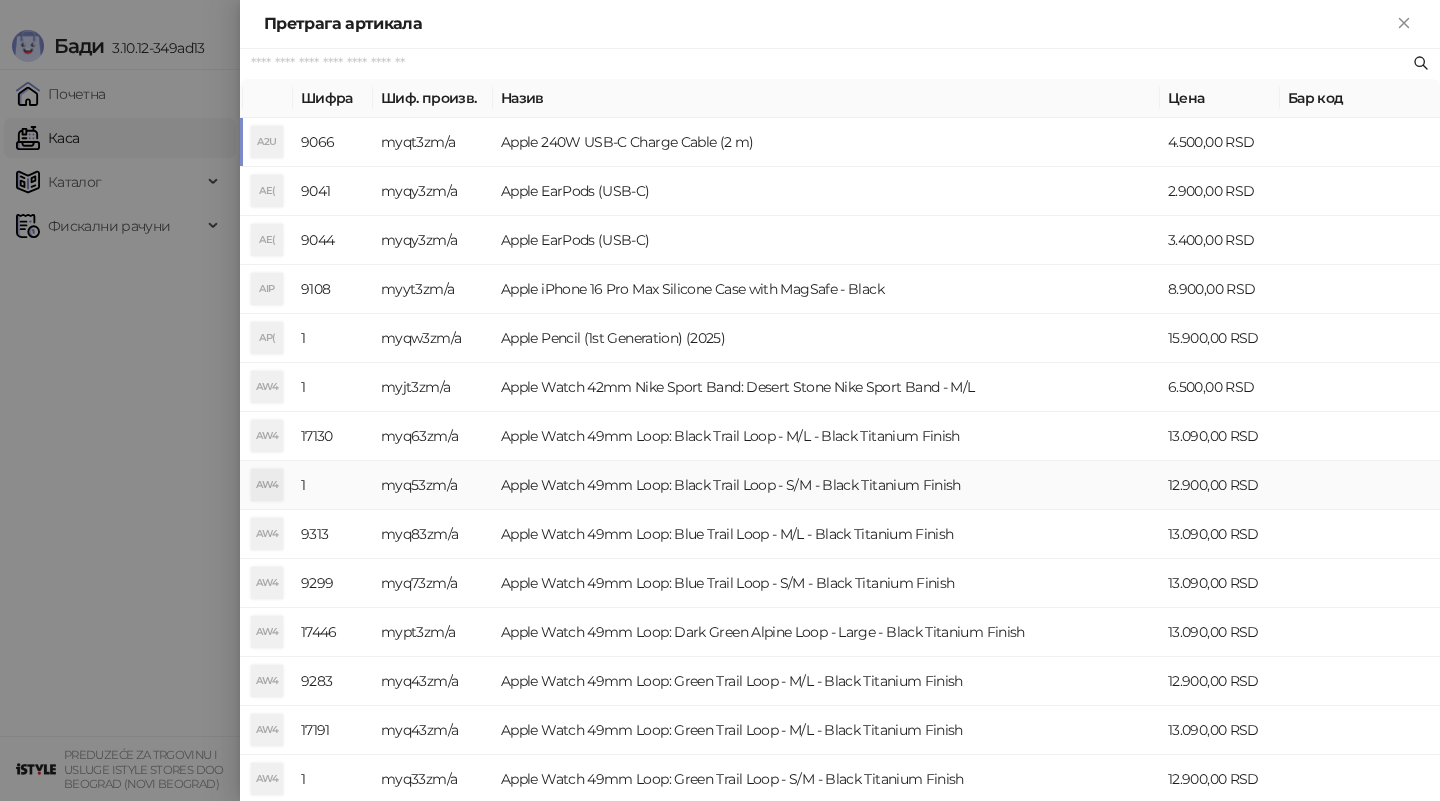 paste on "********" 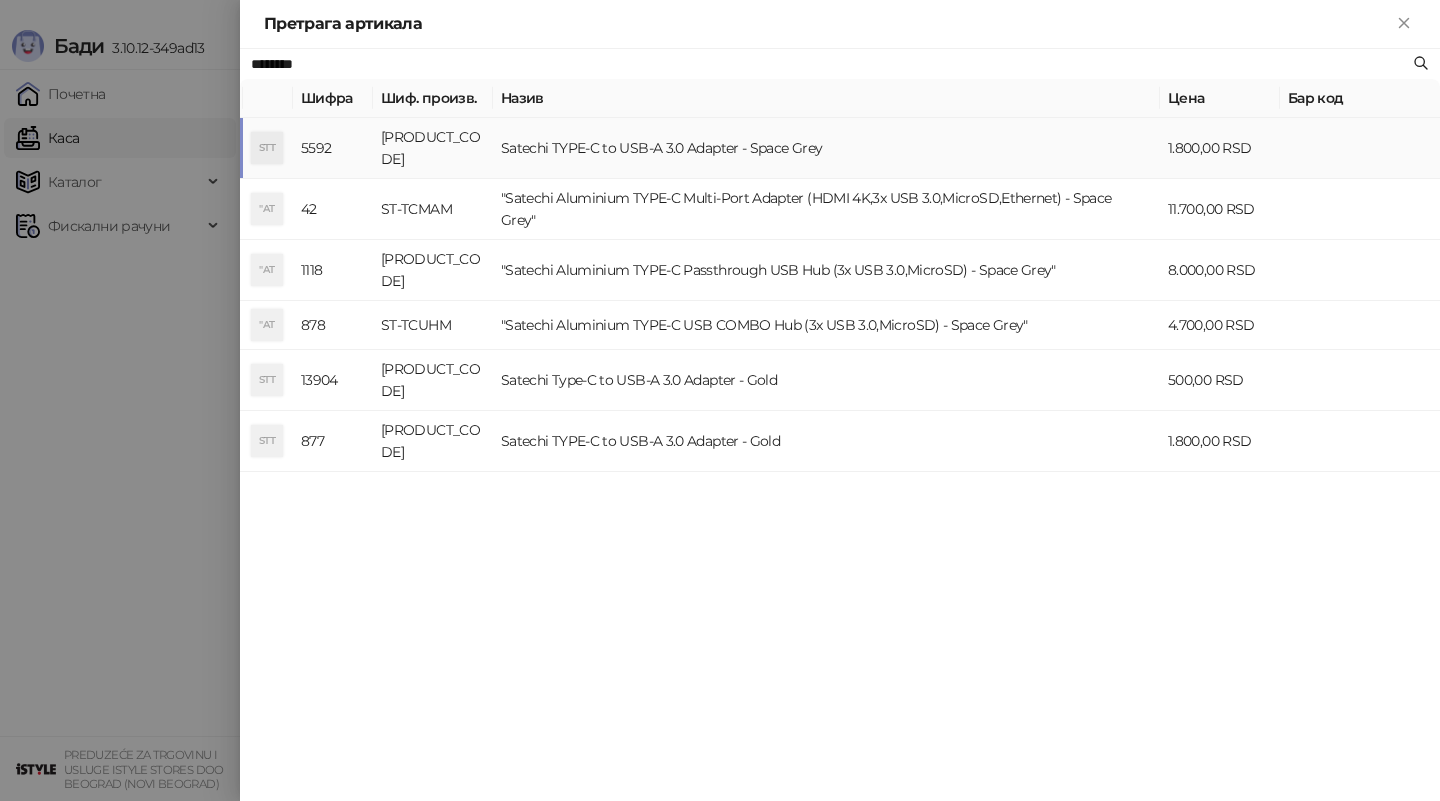 type on "********" 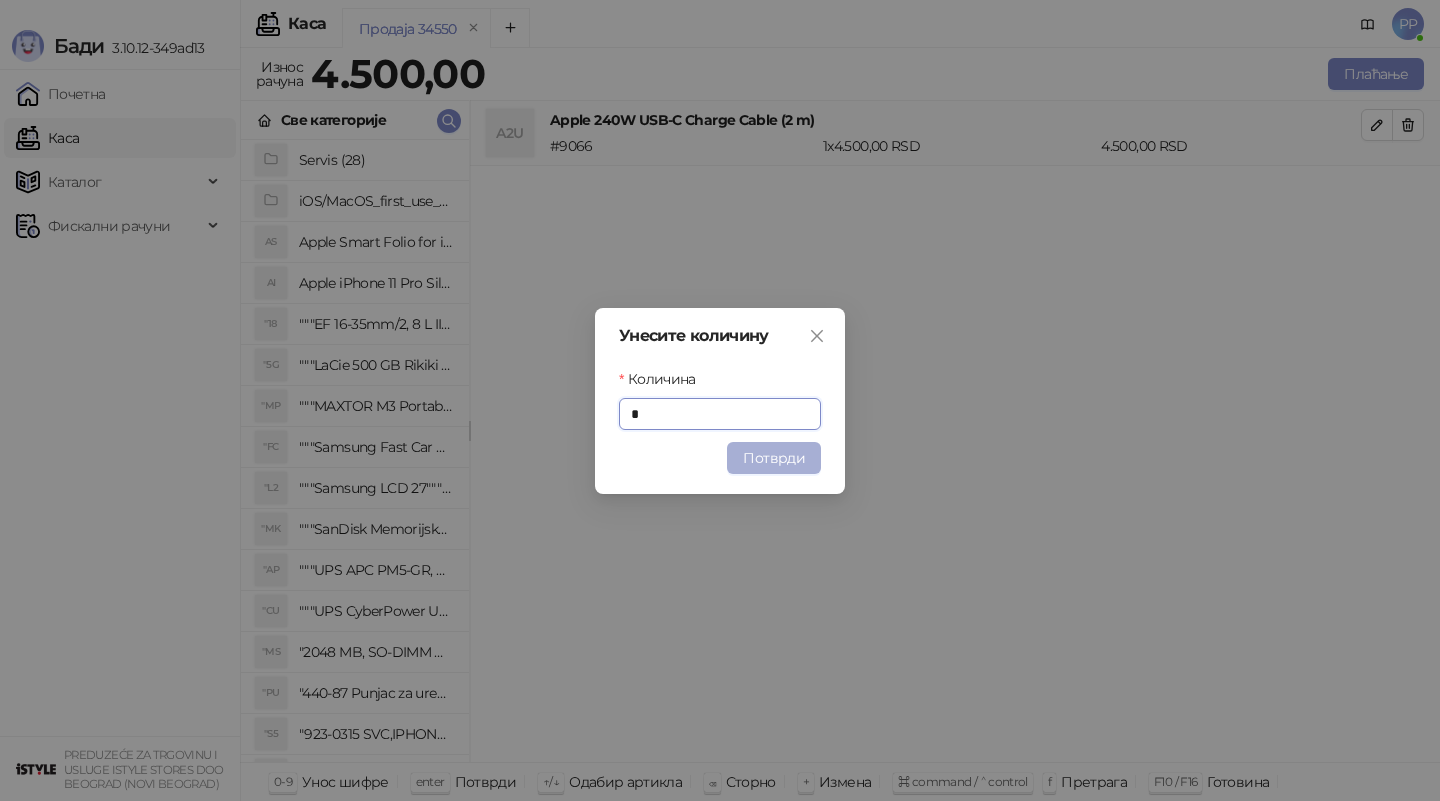 click on "Потврди" at bounding box center [774, 458] 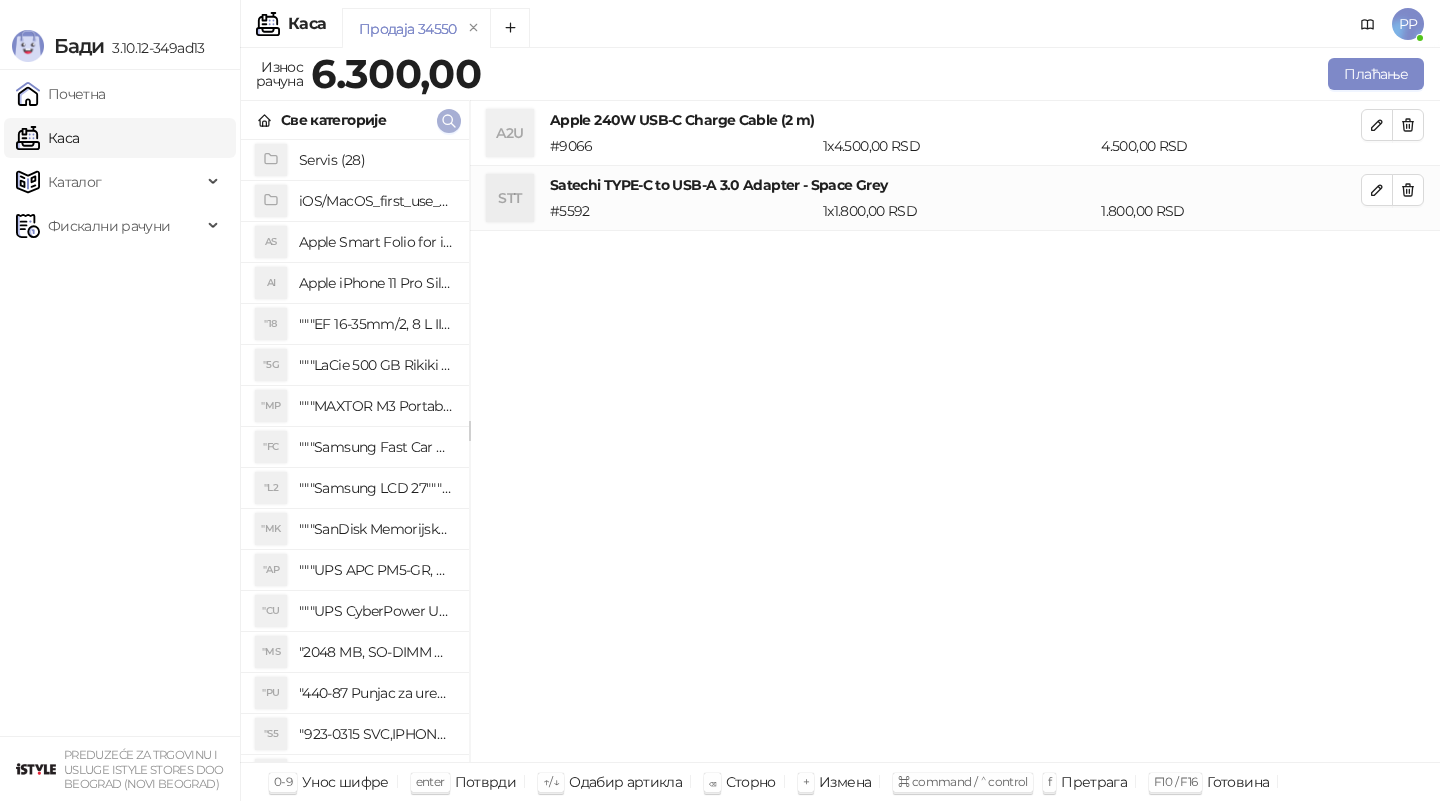 click 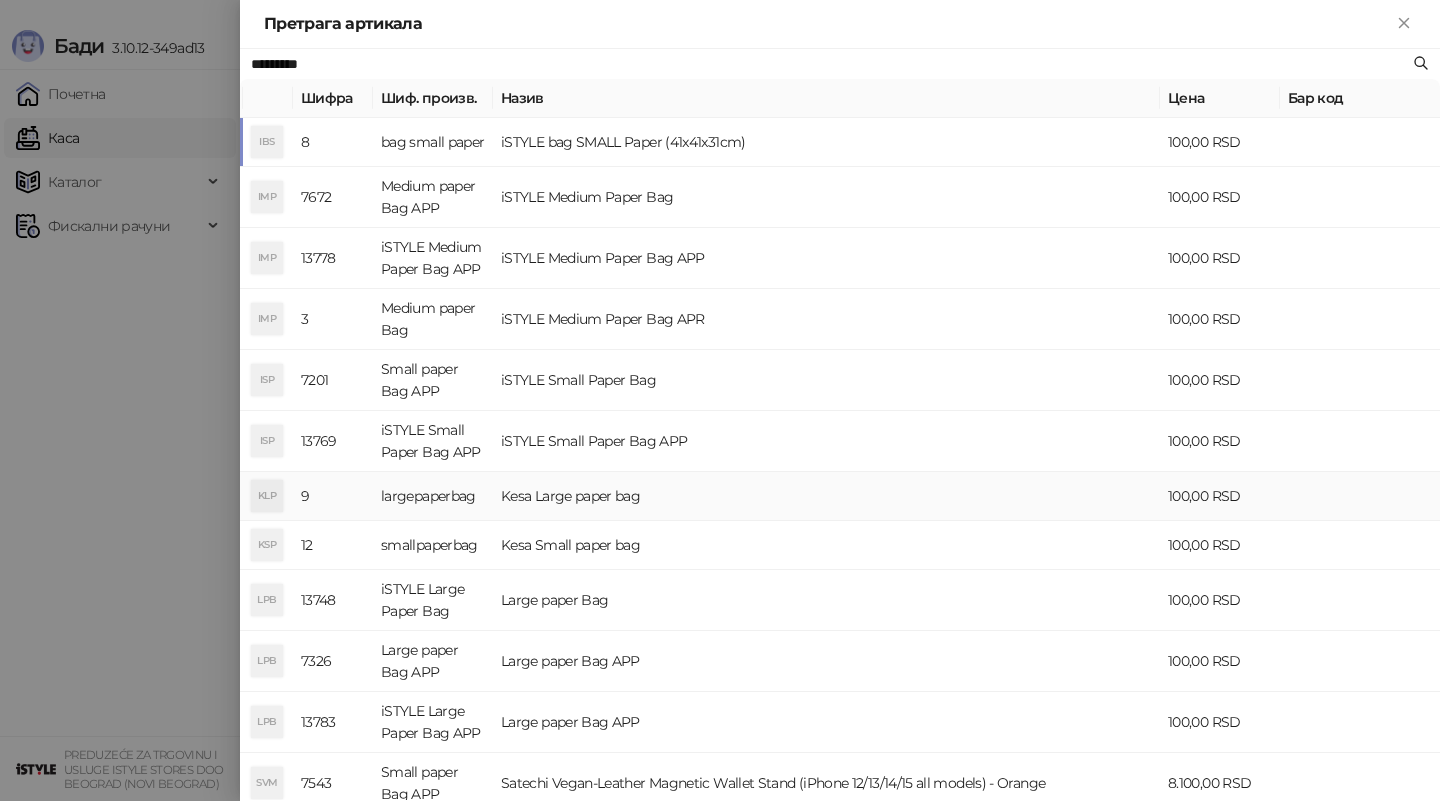 type on "*********" 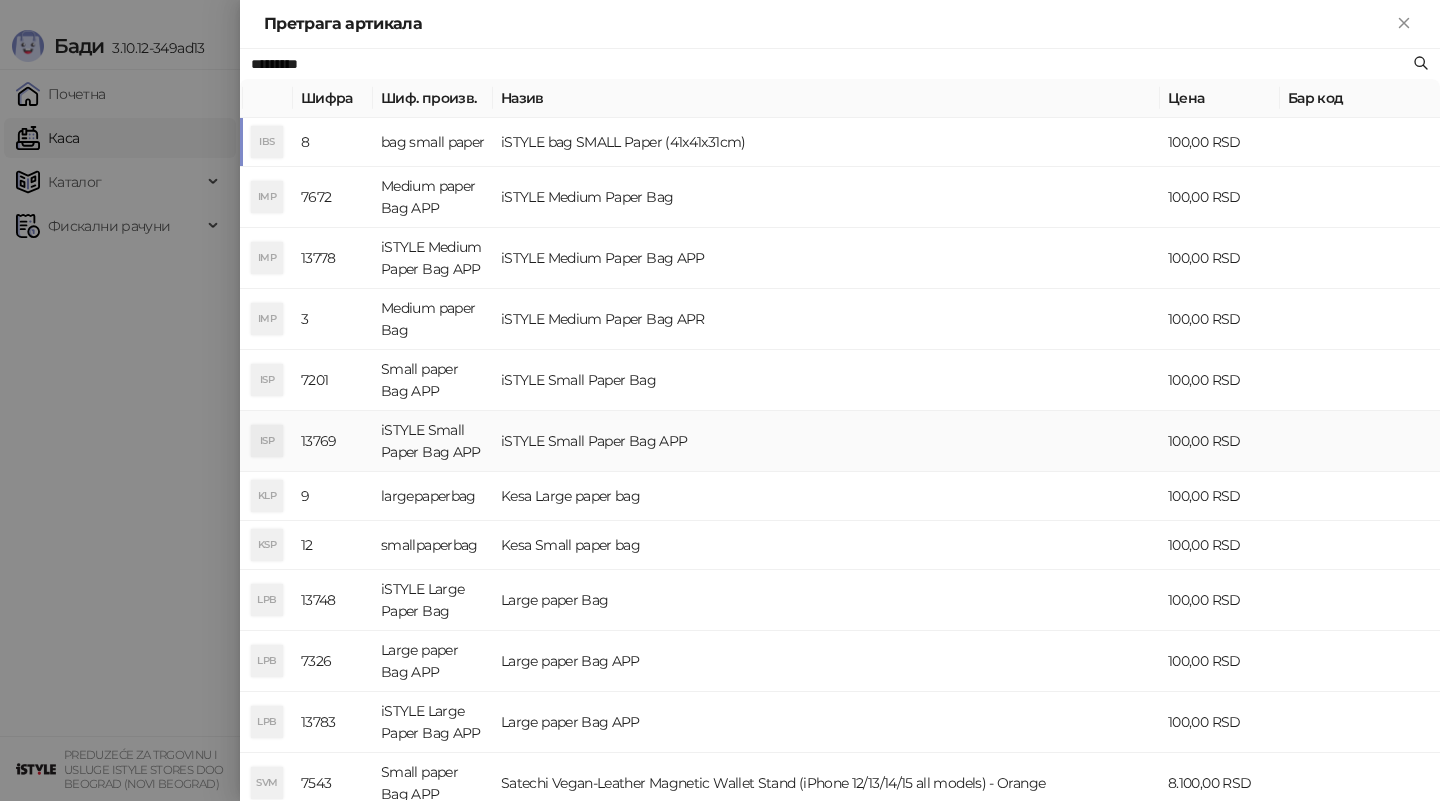 click on "iSTYLE Small Paper Bag APP" at bounding box center [826, 441] 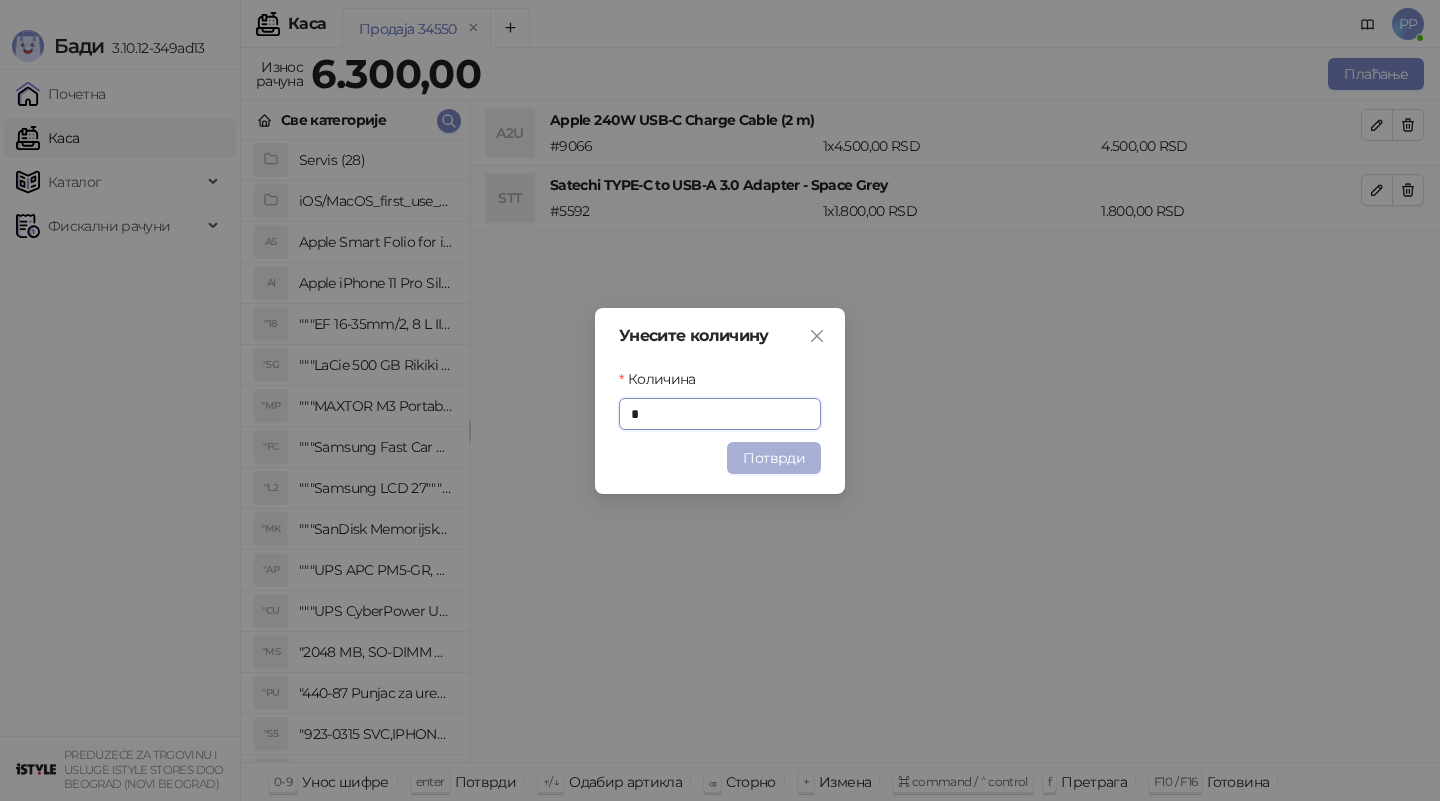 click on "Потврди" at bounding box center [774, 458] 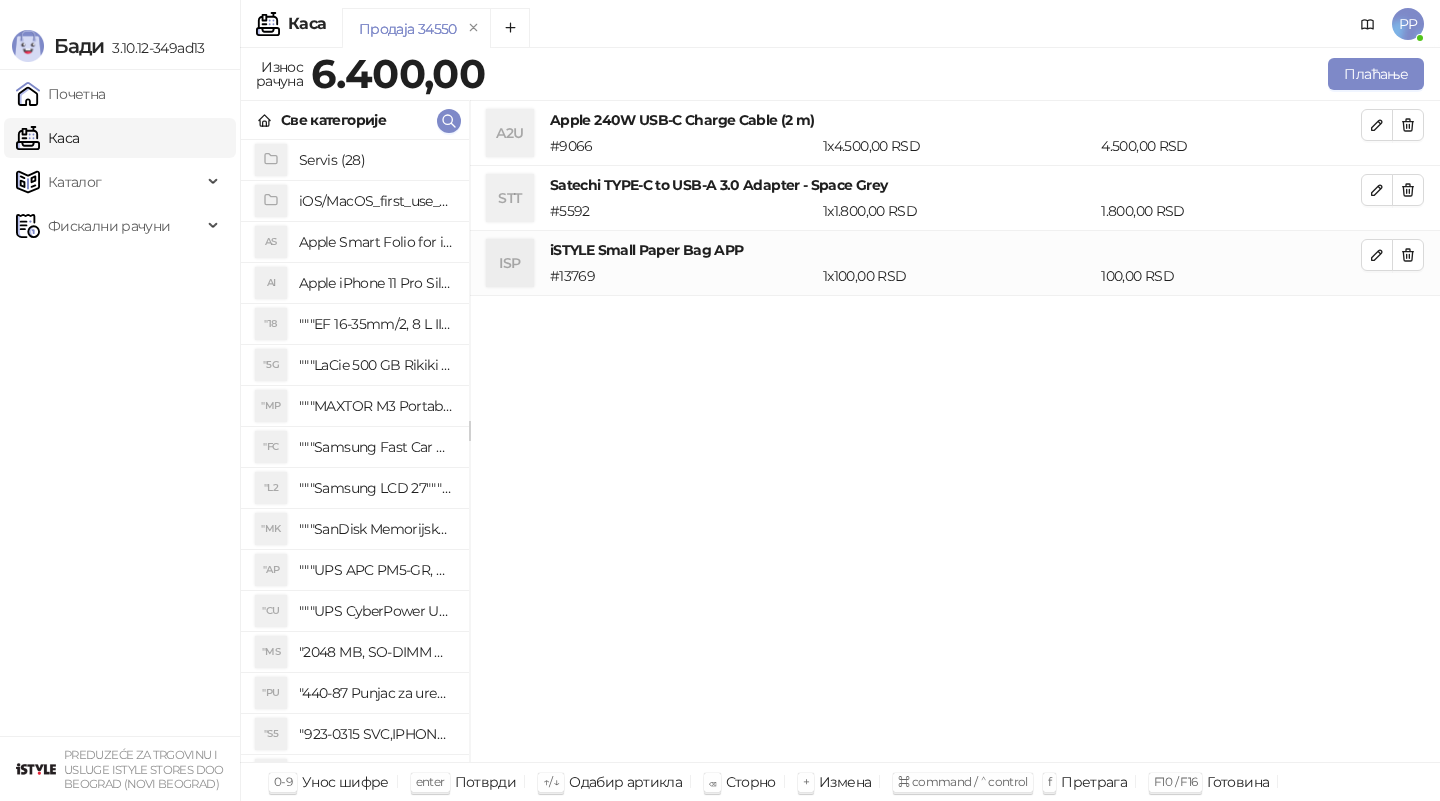 click on "A2U Apple 240W USB-C Charge Cable (2 m)   # 9066 1  x  [PRICE] RSD [PRICE] RSD STT Satechi TYPE-C to USB-A 3.0 Adapter - Space Grey   # 5592 1  x  [PRICE] RSD [PRICE] RSD ISP iSTYLE Small Paper Bag APP   # 13769 1  x  [PRICE] RSD [PRICE] RSD" at bounding box center (955, 432) 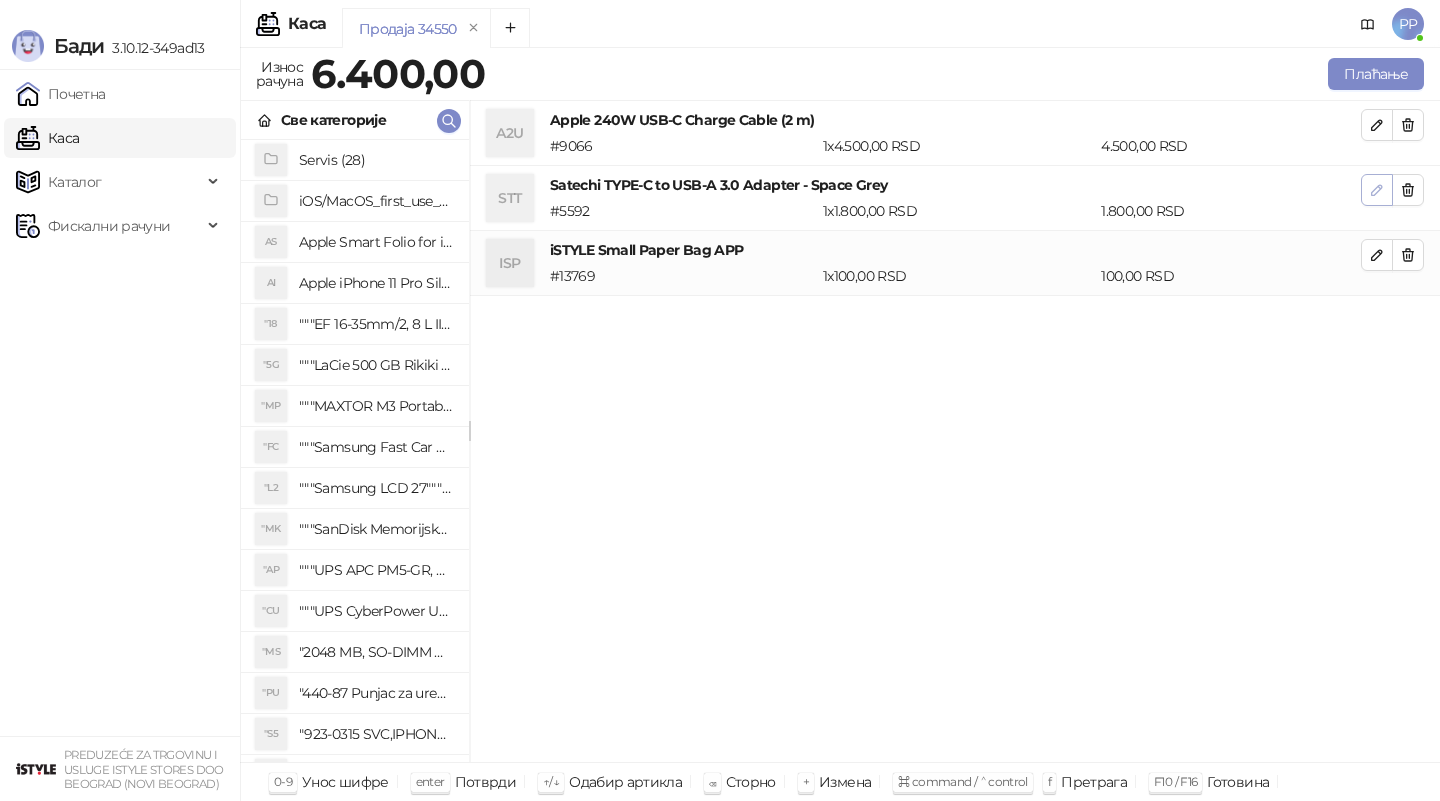 click 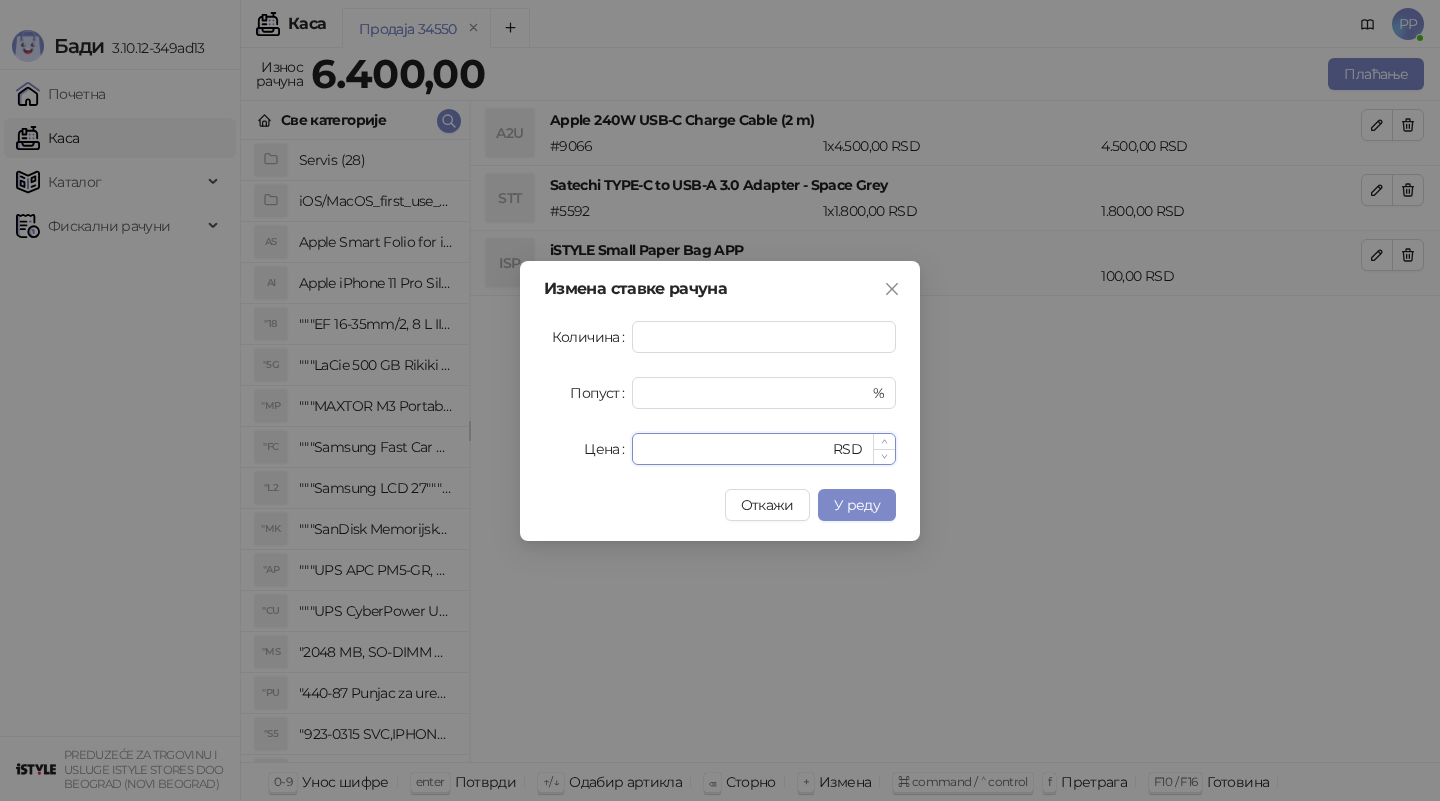 click on "****" at bounding box center (736, 449) 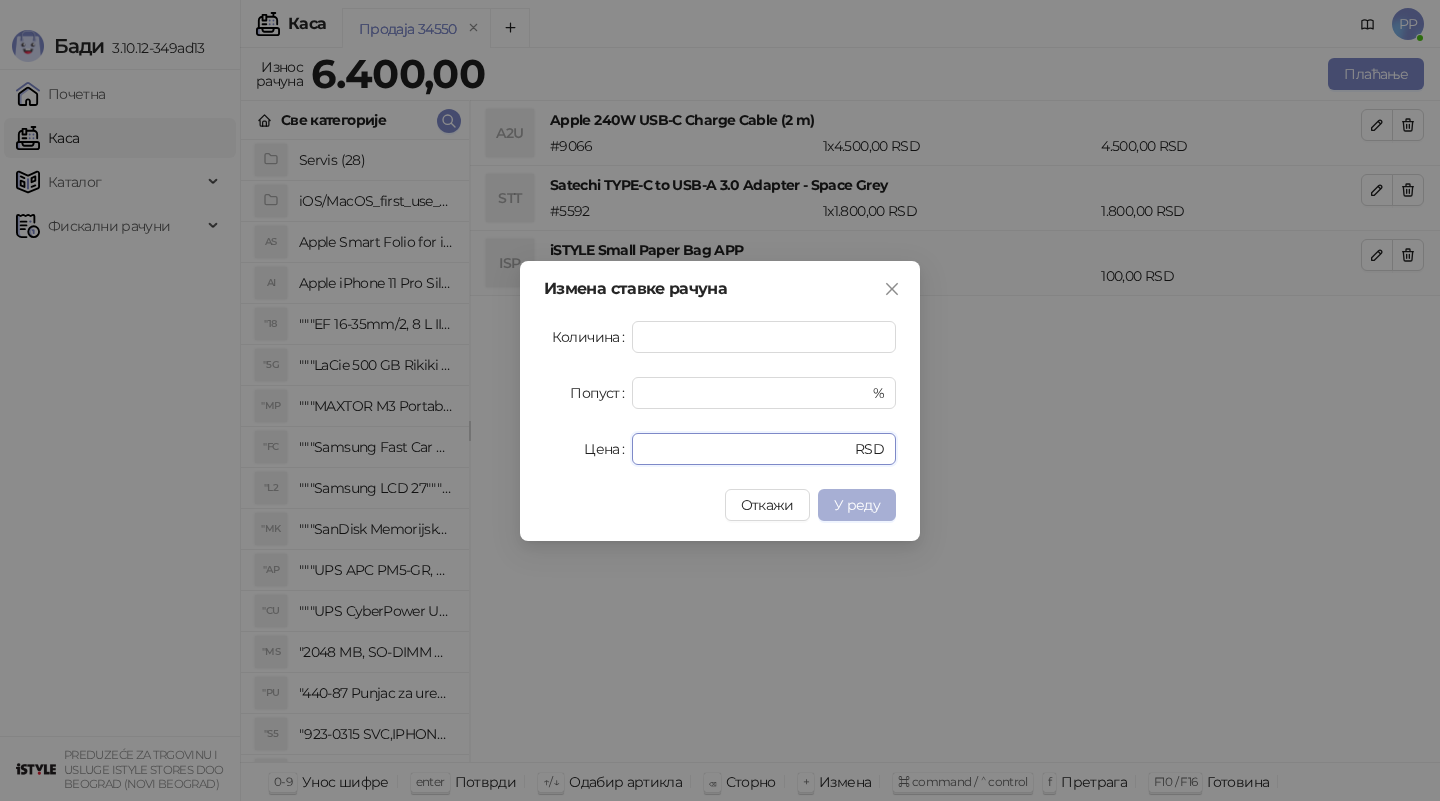 type on "****" 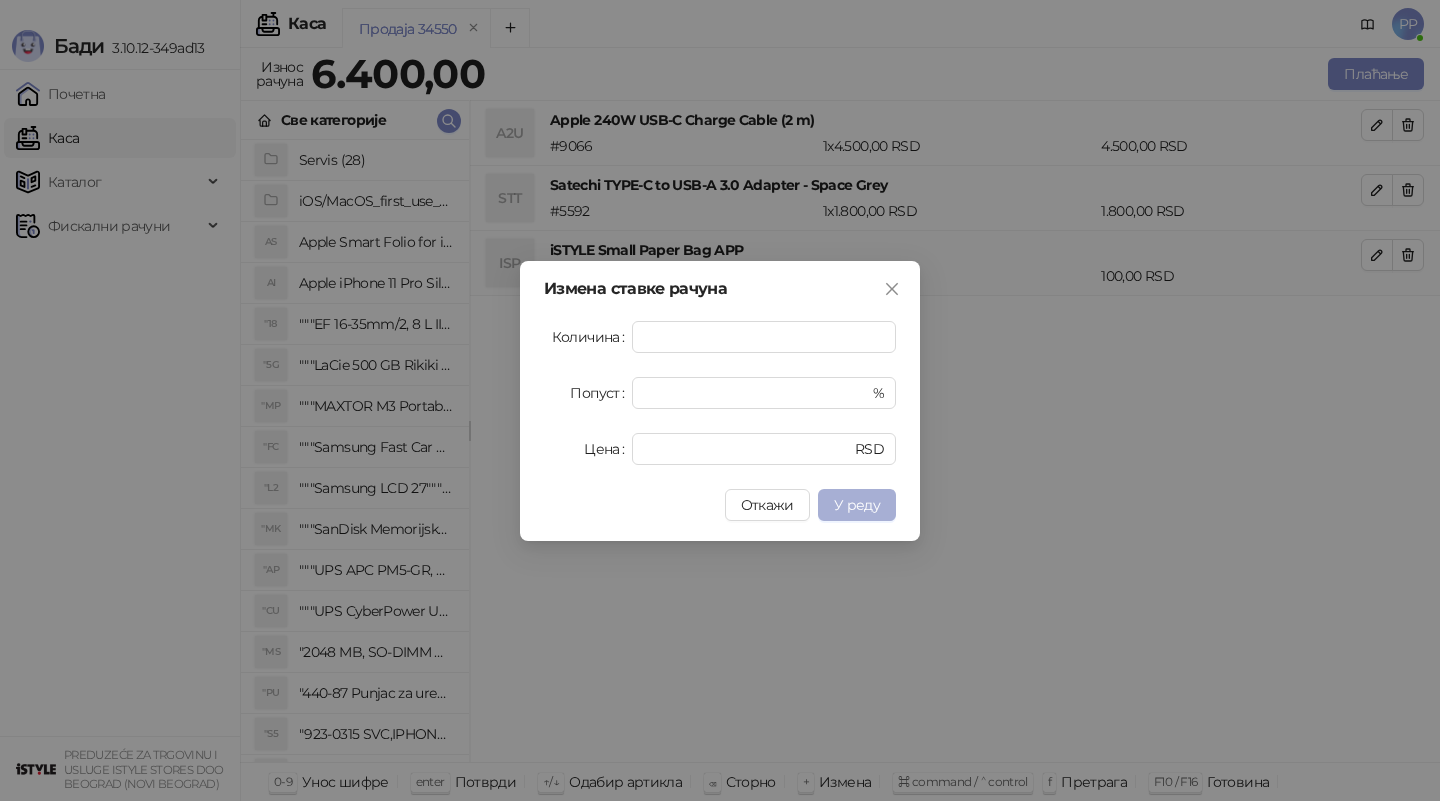 click on "У реду" at bounding box center (857, 505) 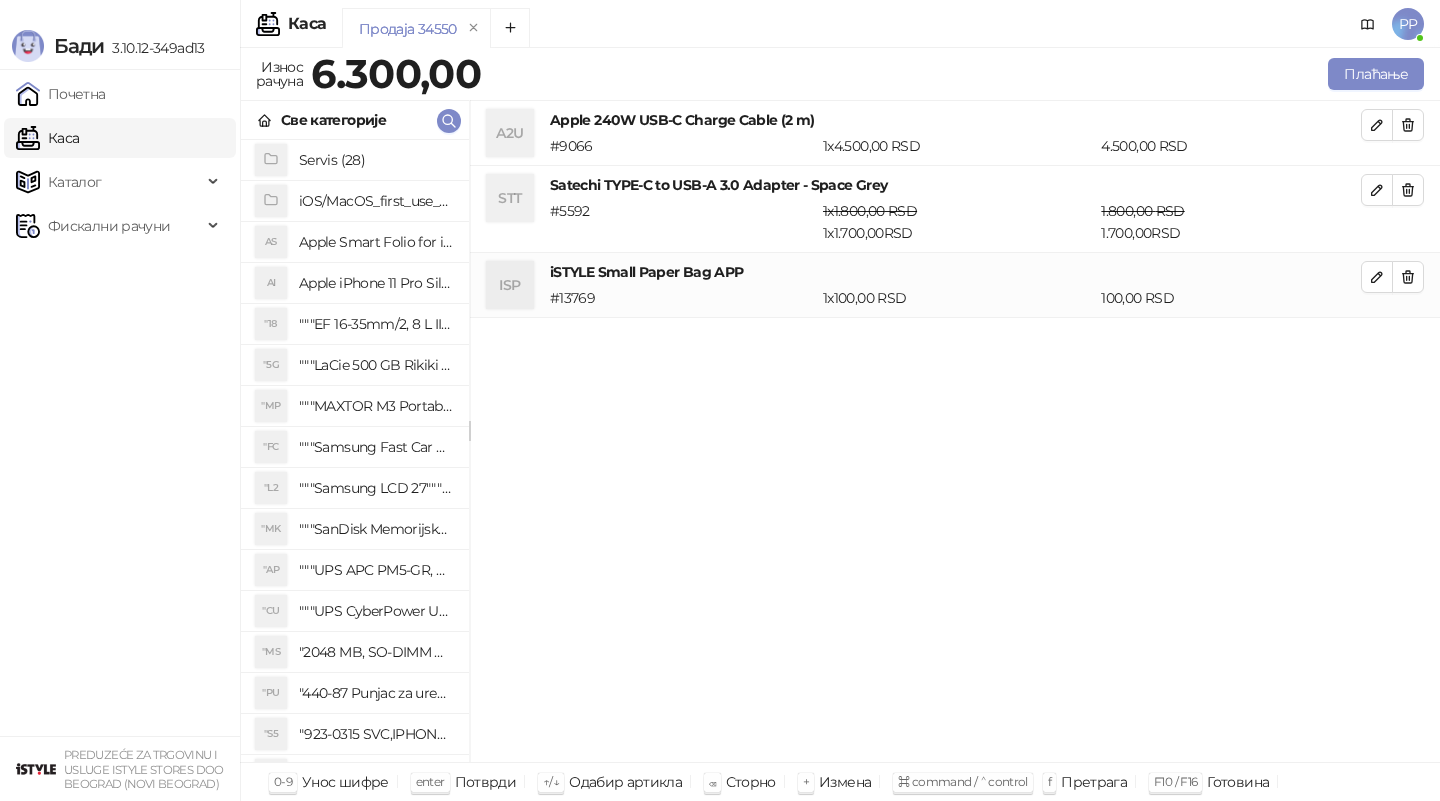 click on "A2U Apple 240W USB-C Charge Cable (2 m)   # 9066 1  x  [PRICE] RSD [PRICE] RSD STT Satechi TYPE-C to USB-A 3.0 Adapter - Space Grey   # 5592 1  x  [PRICE]  RSD 1  x  [PRICE]  RSD [PRICE]  RSD [PRICE]  RSD ISP iSTYLE Small Paper Bag APP   # 13769 1  x  [PRICE] RSD [PRICE] RSD" at bounding box center (955, 432) 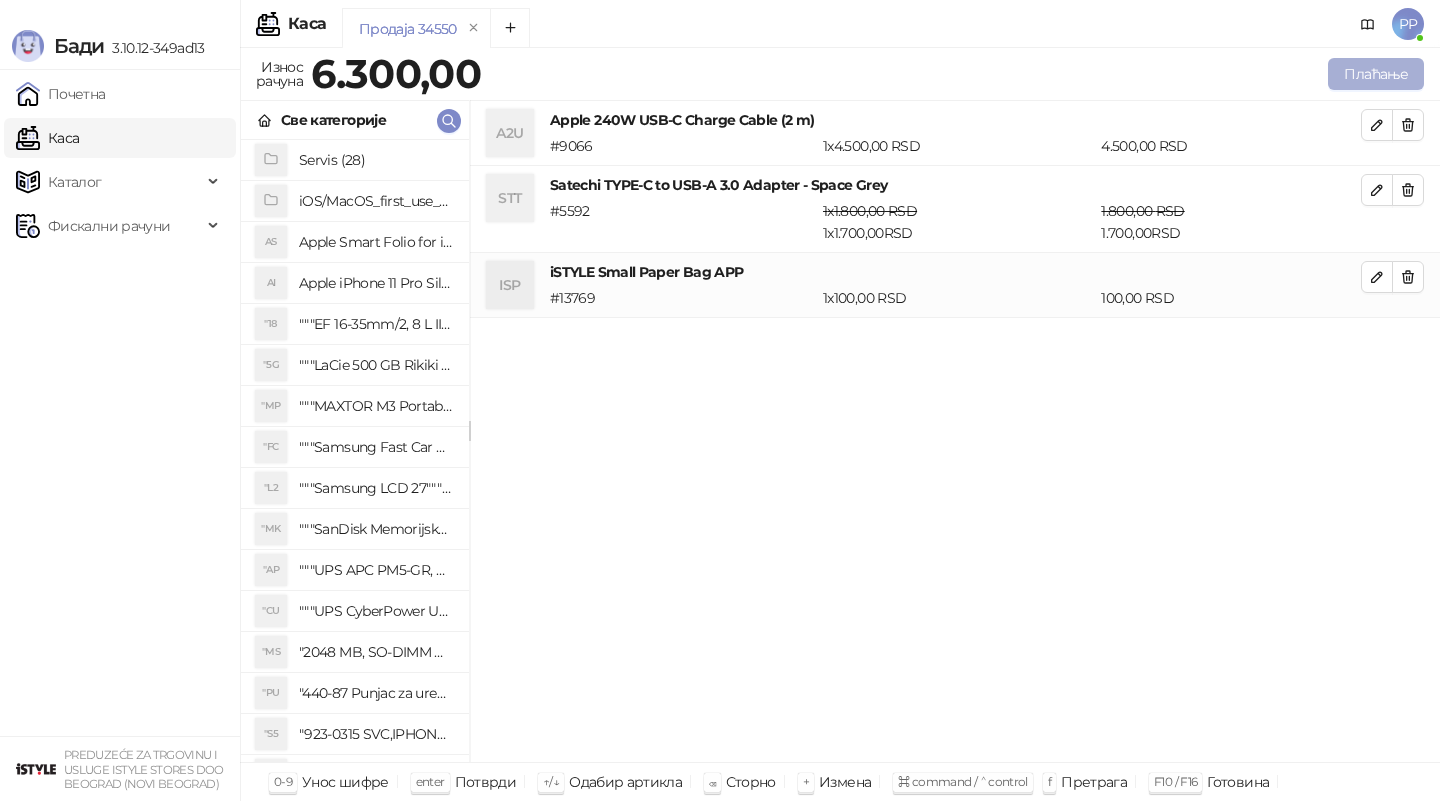 click on "Плаћање" at bounding box center (1376, 74) 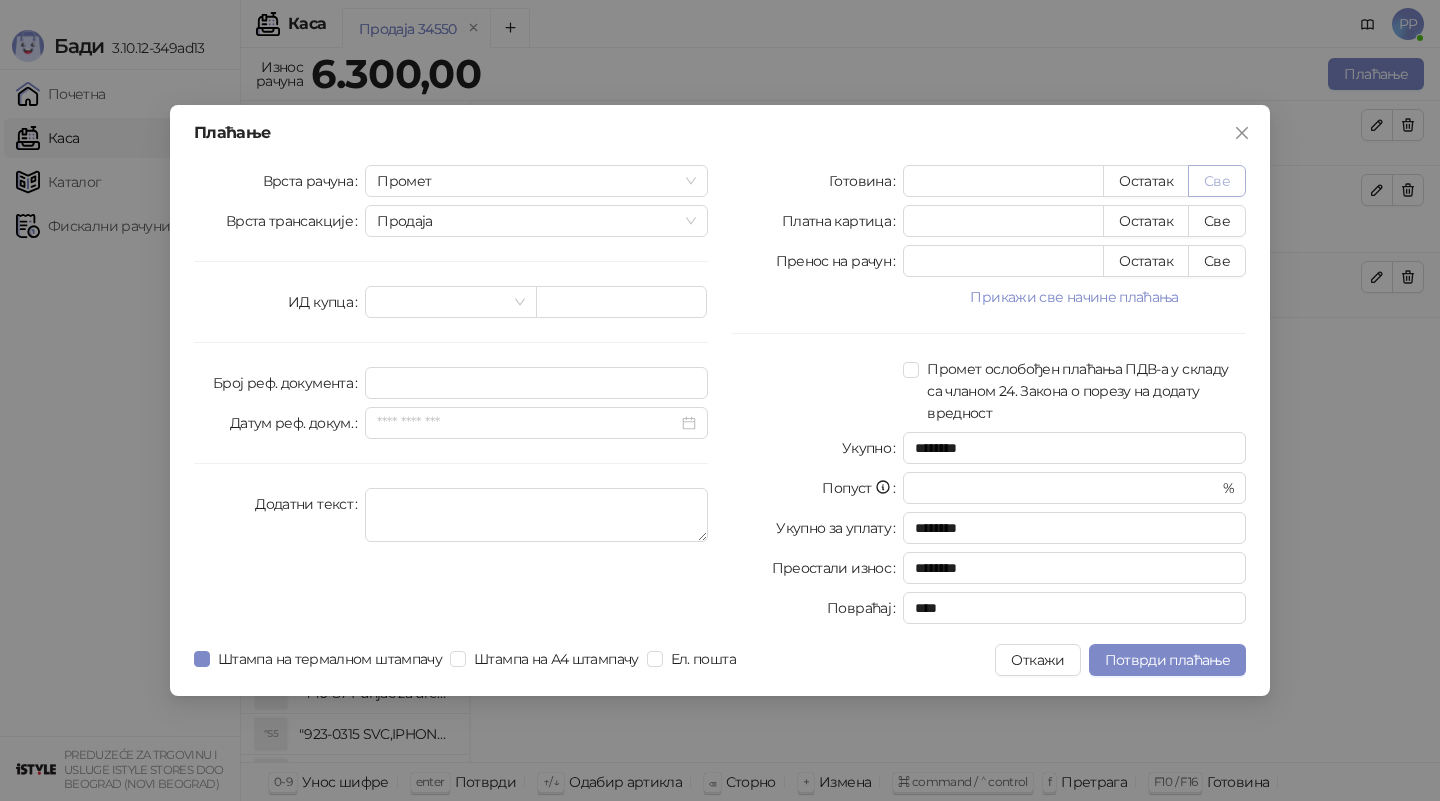 click on "Све" at bounding box center [1217, 181] 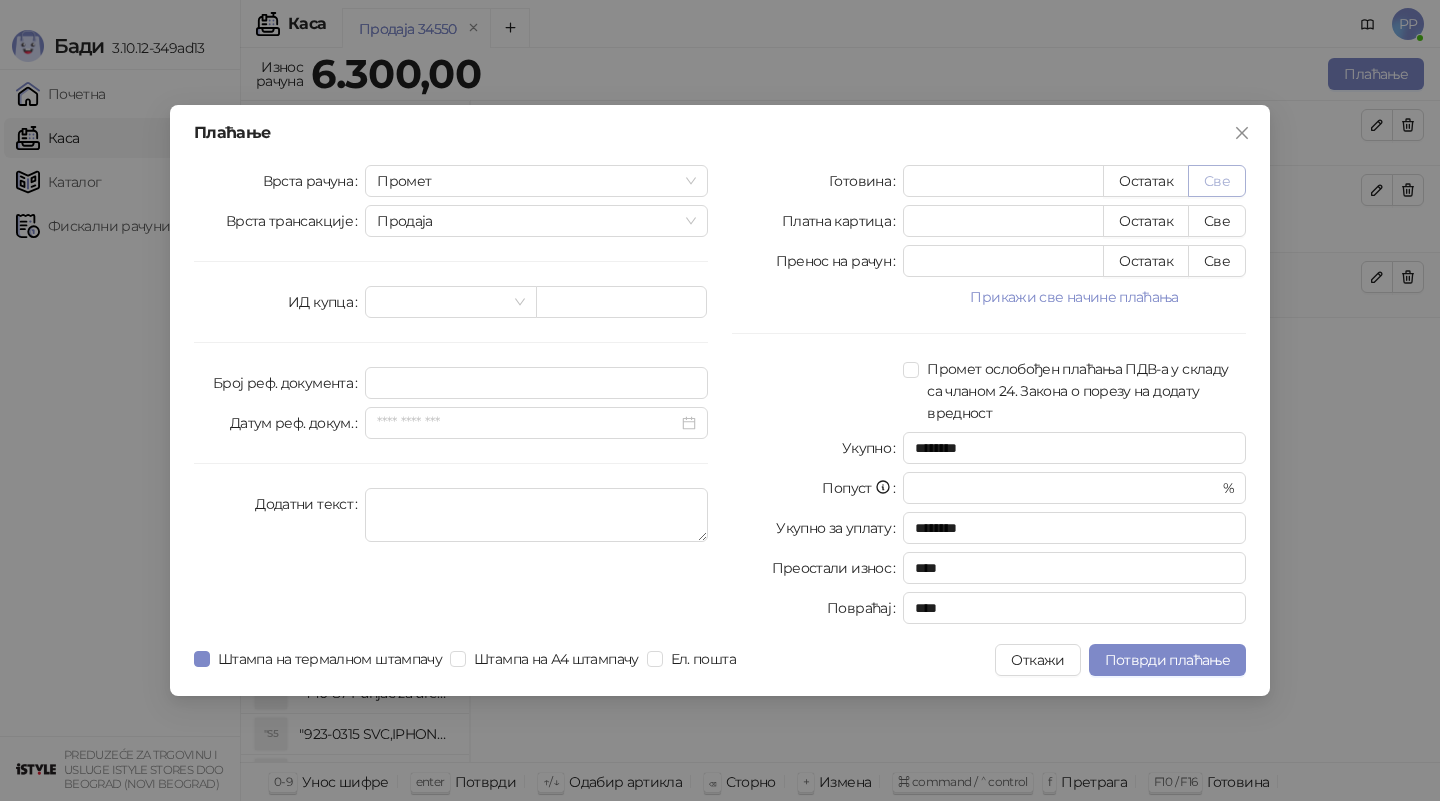 click on "Све" at bounding box center (1217, 181) 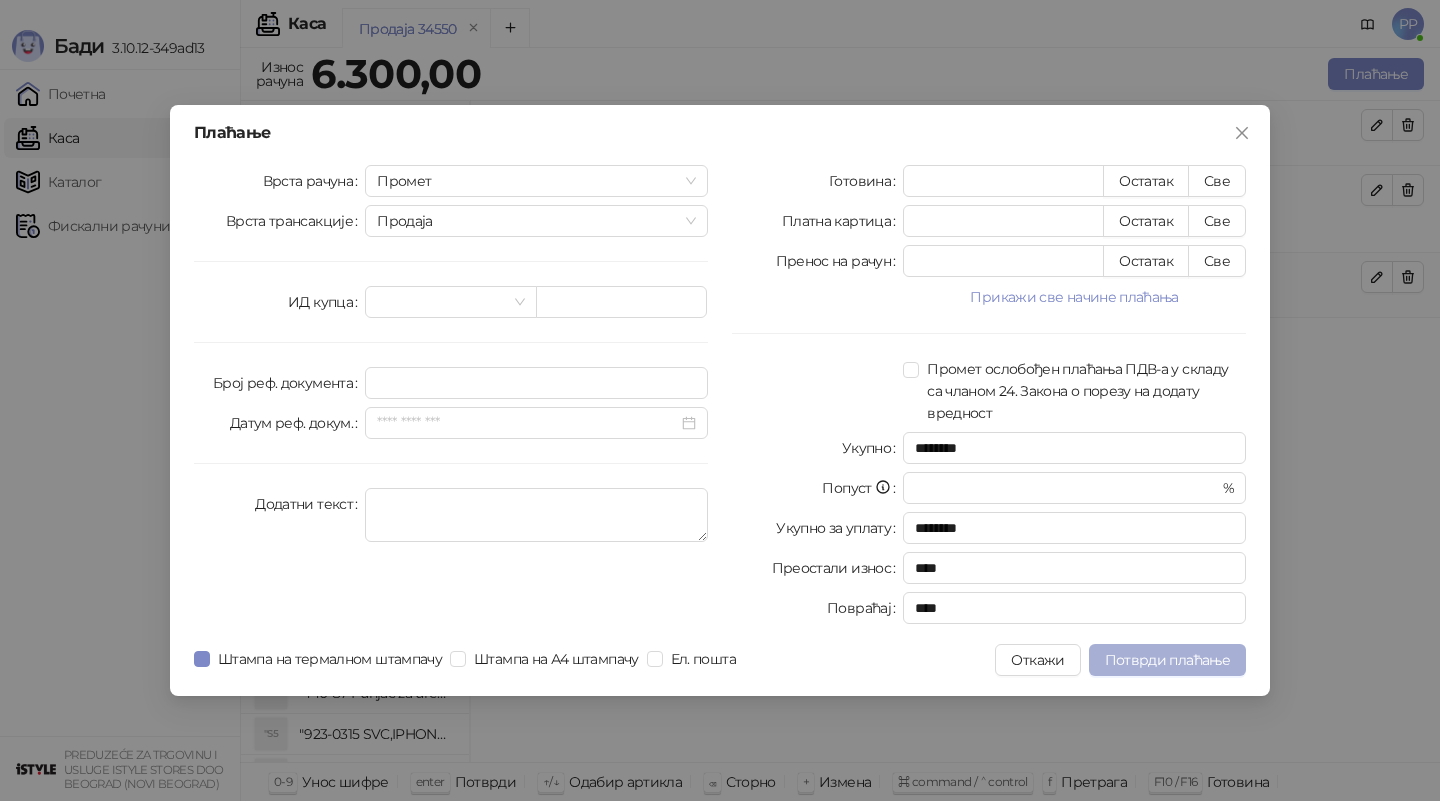 click on "Потврди плаћање" at bounding box center (1167, 660) 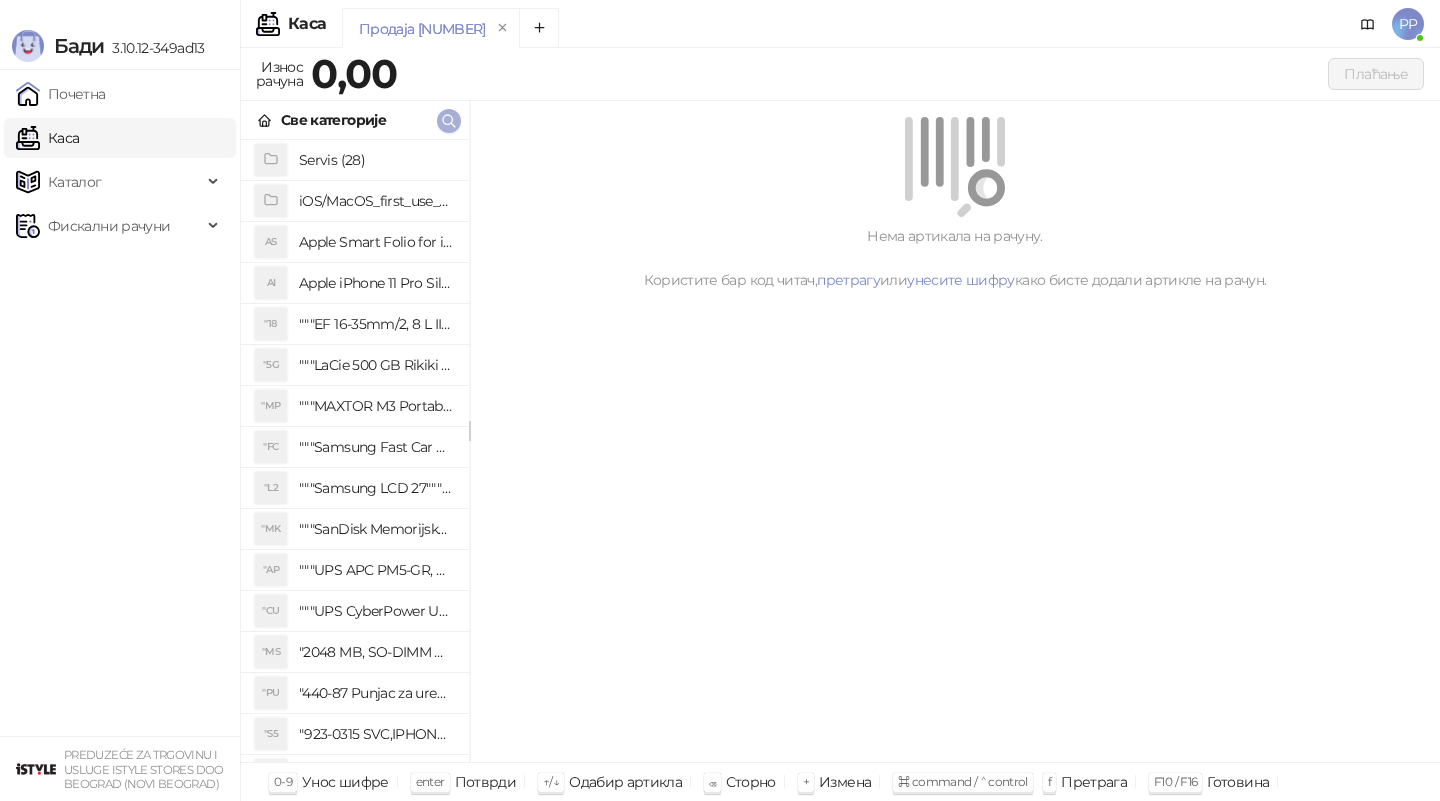 click 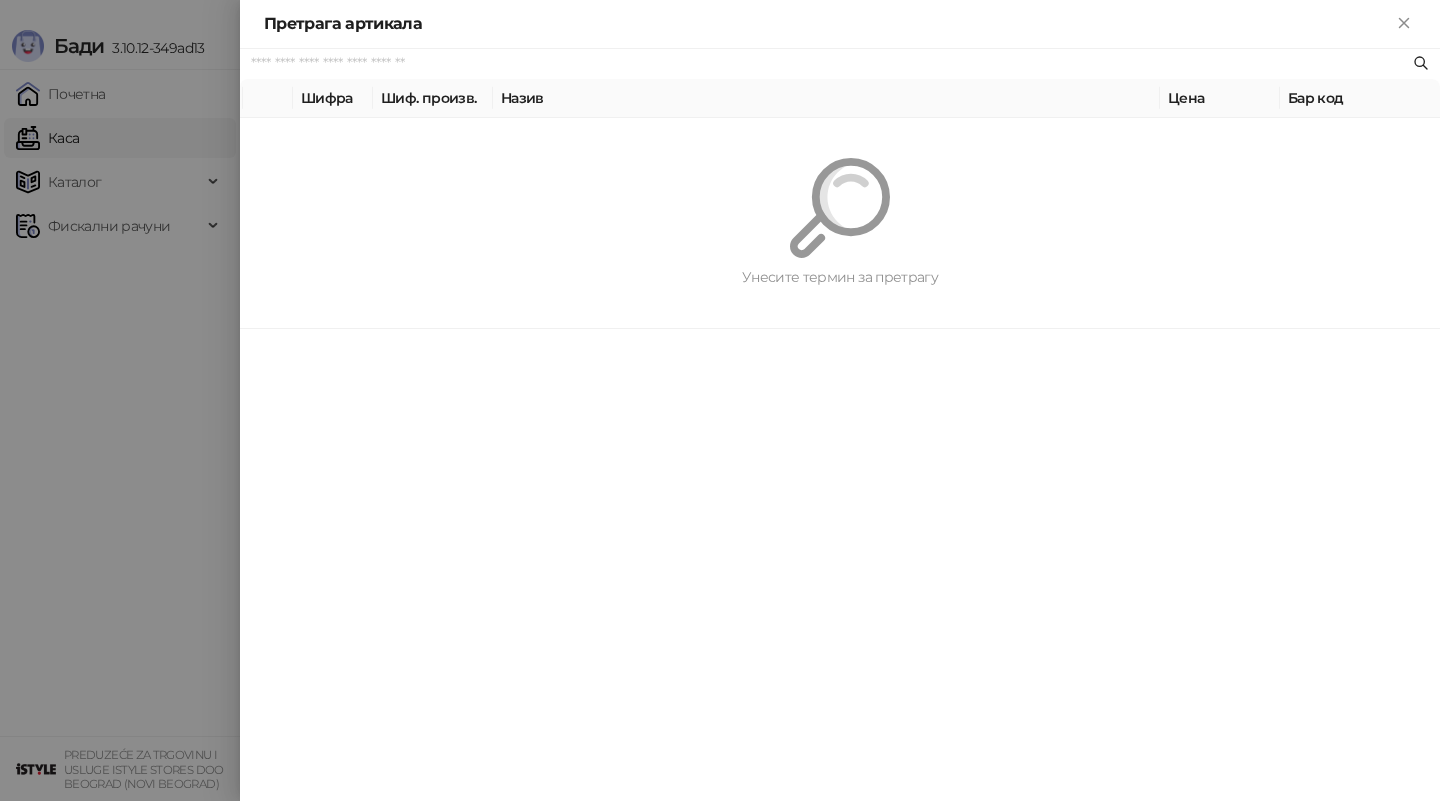 paste on "*********" 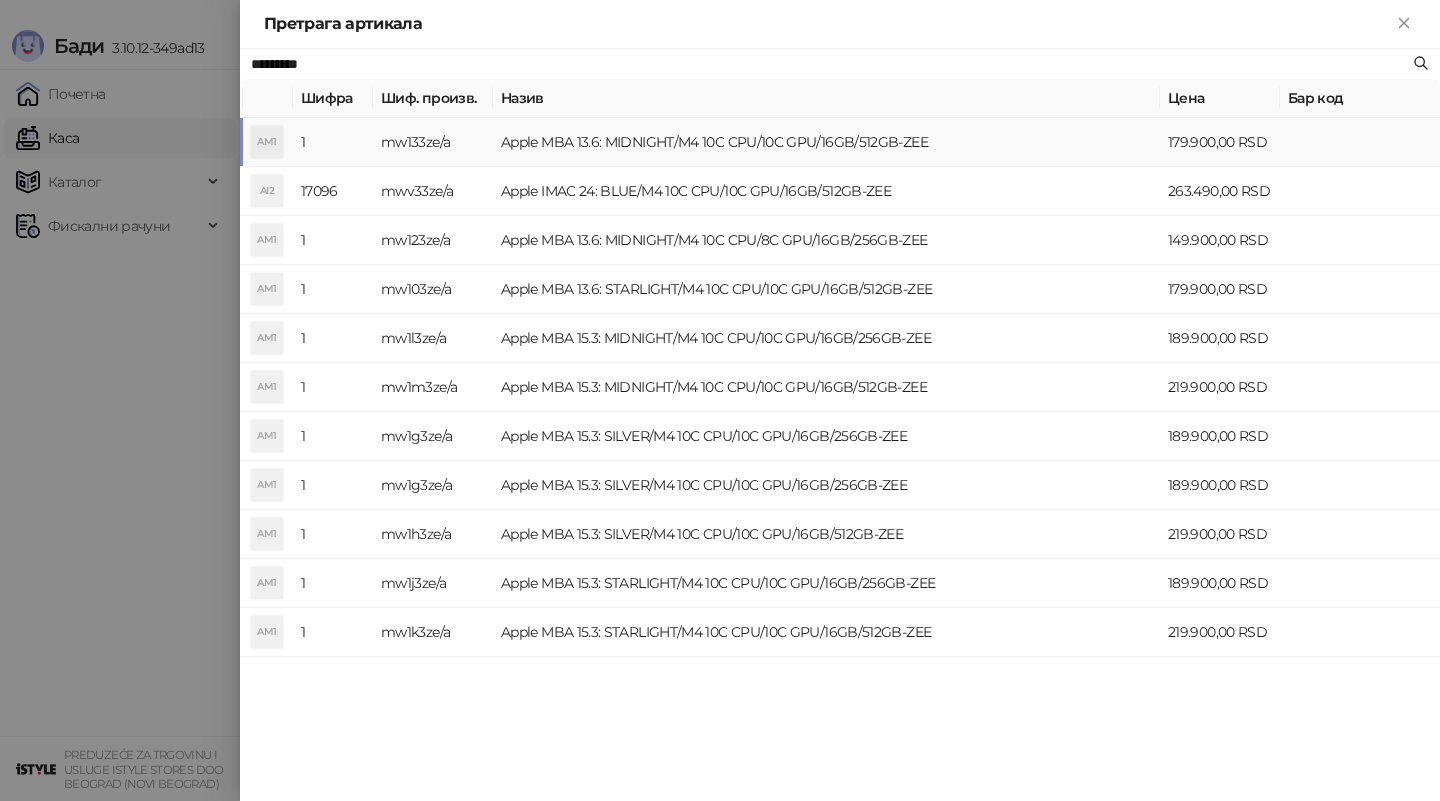 type on "*********" 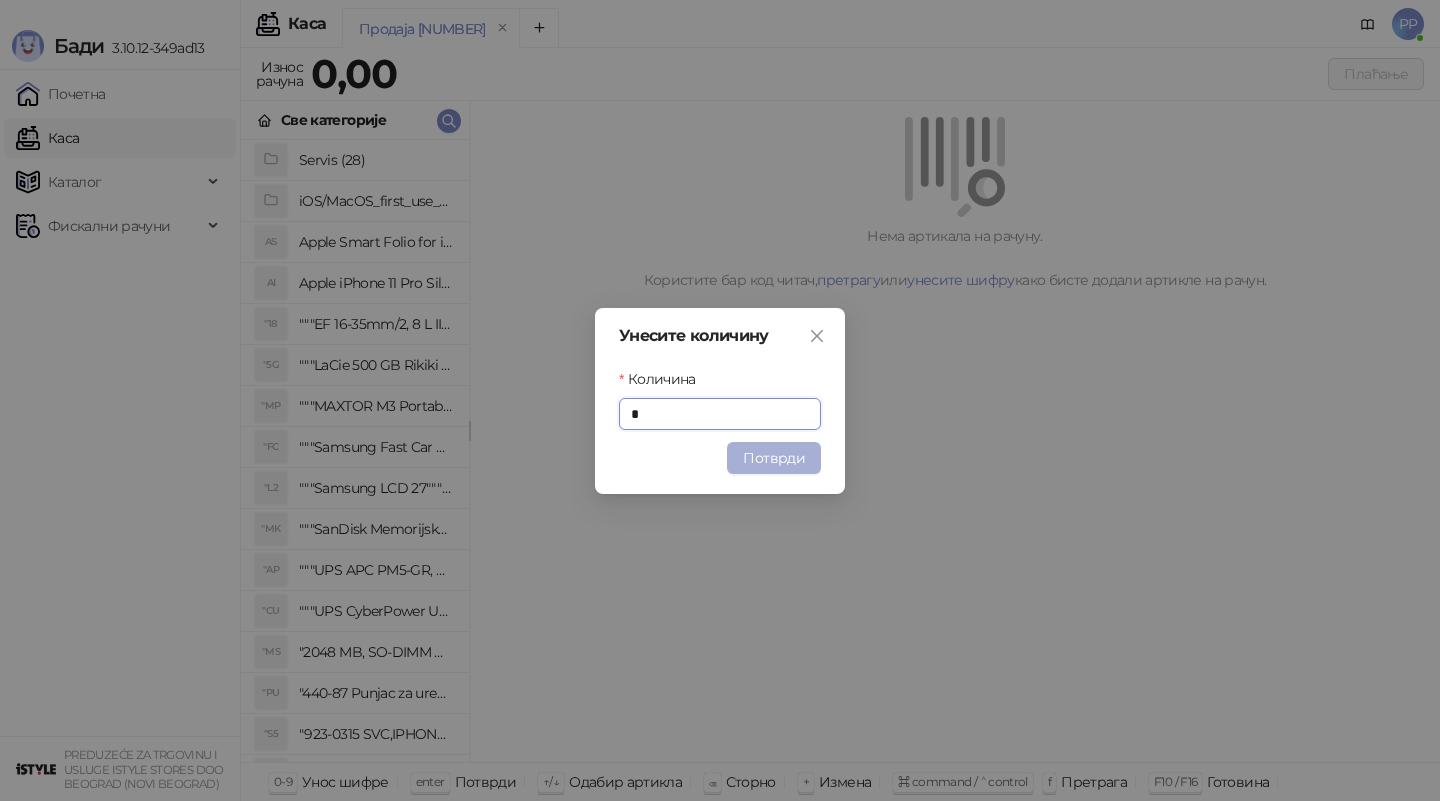 click on "Потврди" at bounding box center (774, 458) 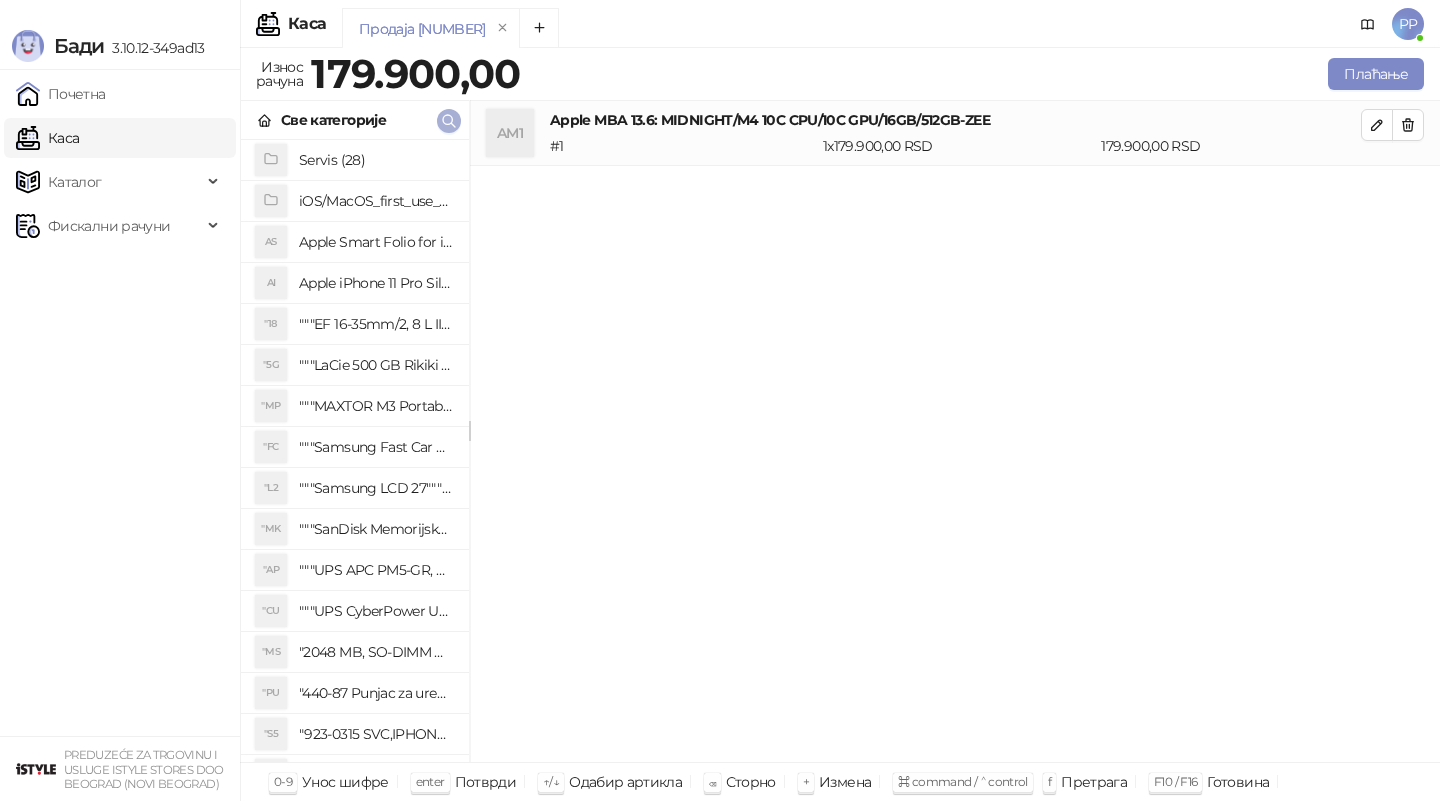 click at bounding box center [449, 121] 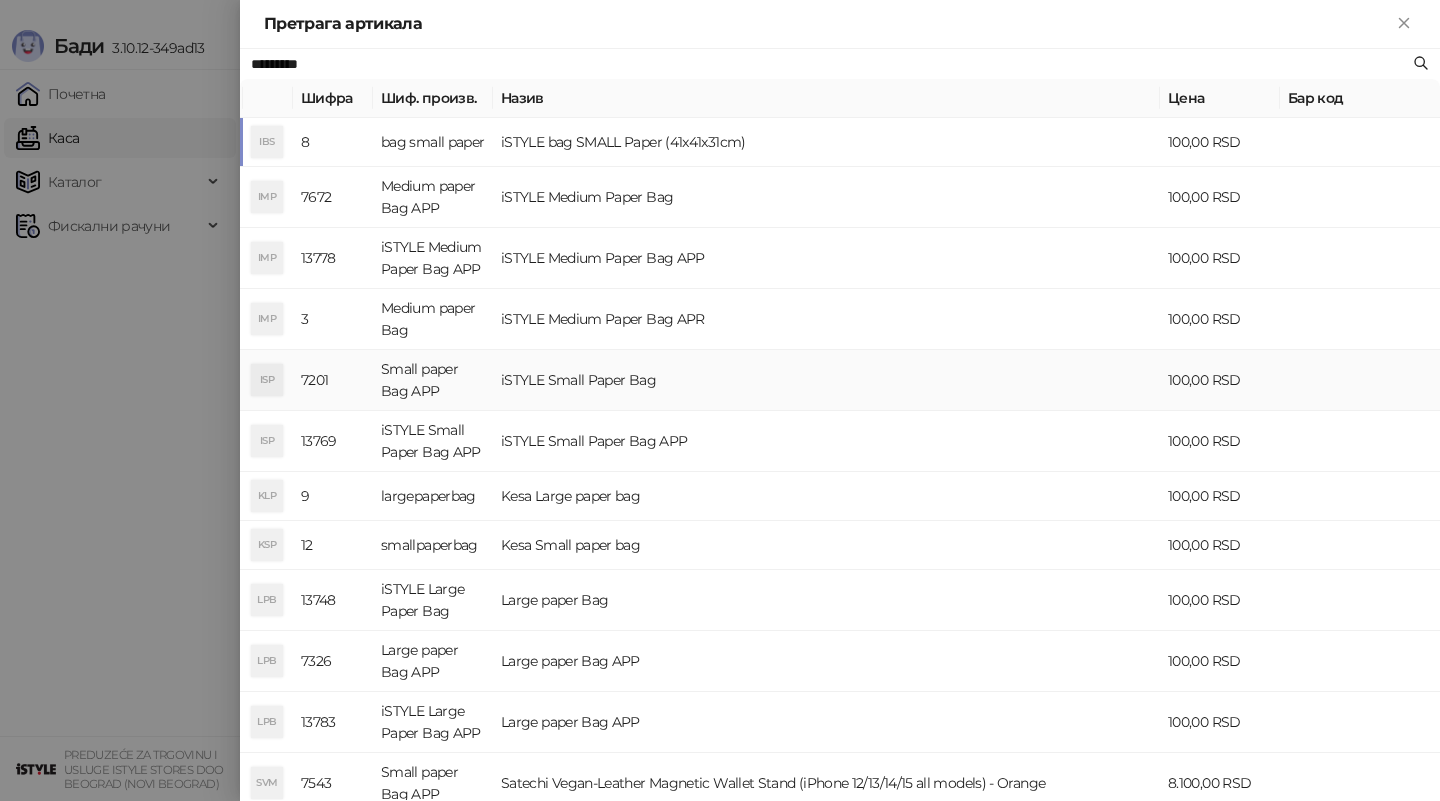 type on "*********" 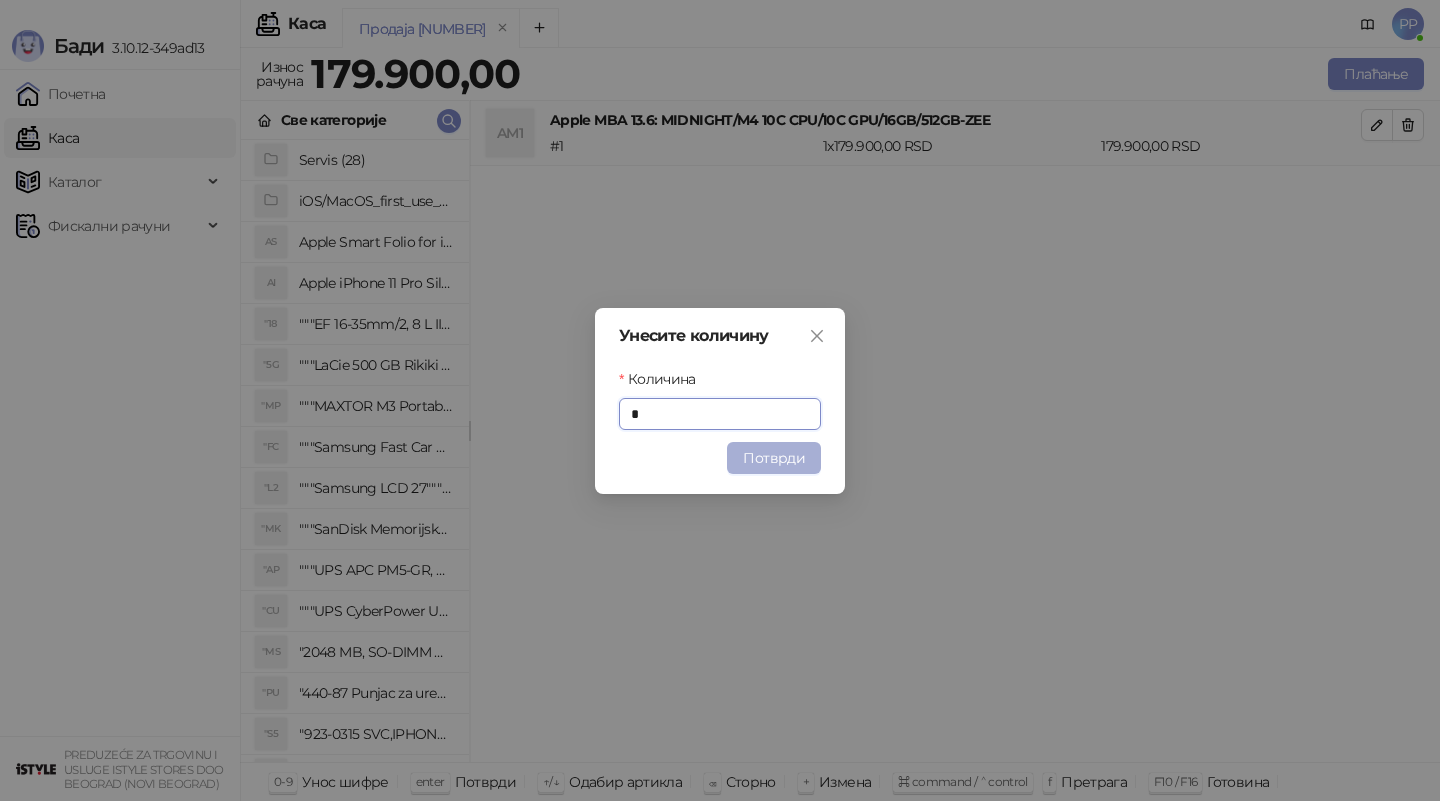 click on "Потврди" at bounding box center (774, 458) 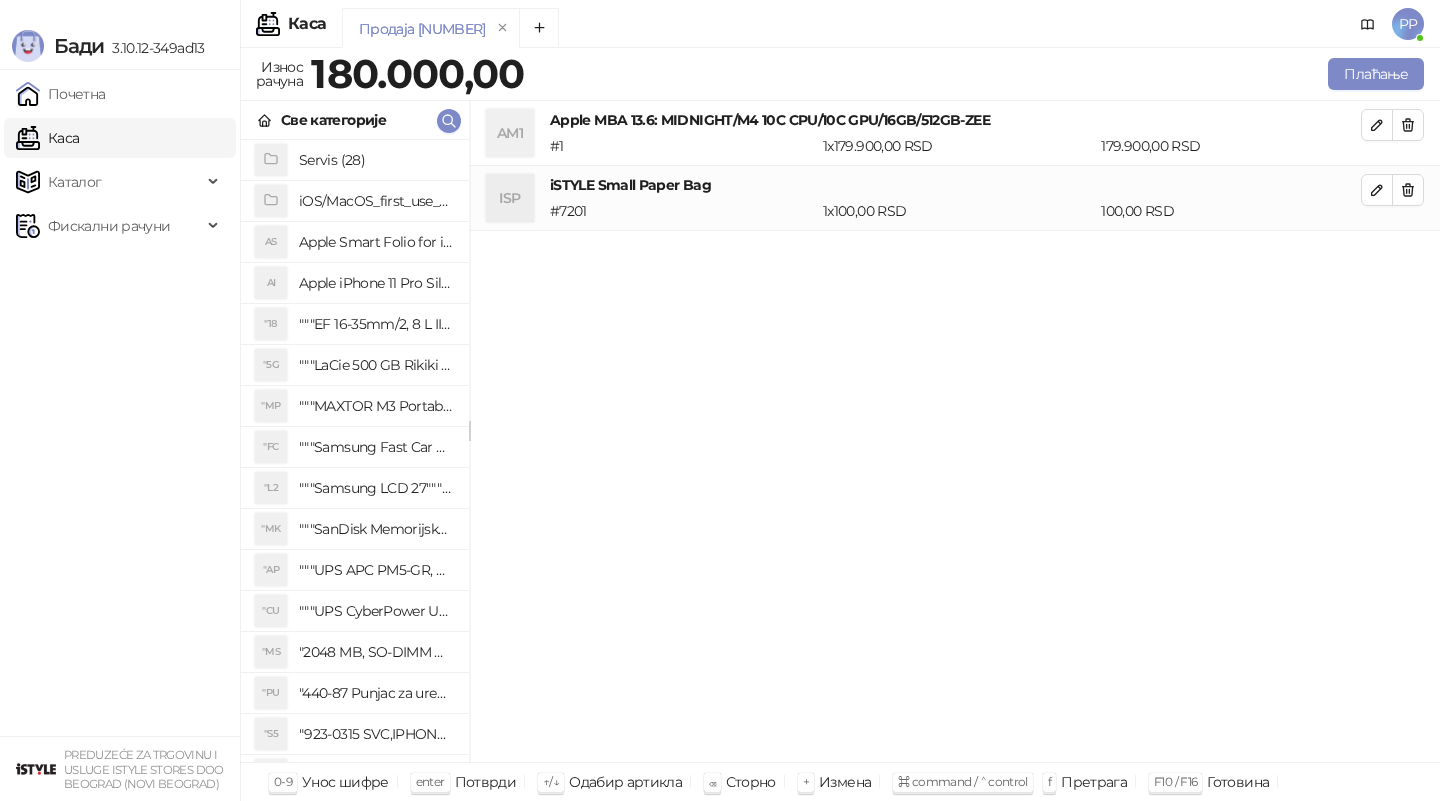 click on "AM1 Apple MBA 13.6: MIDNIGHT/M4 10C CPU/10C GPU/16GB/512GB-ZEE    # 1 1  x  [PRICE] RSD [PRICE] RSD ISP iSTYLE Small Paper Bag    # 7201 1  x  [PRICE] RSD [PRICE] RSD" at bounding box center [955, 432] 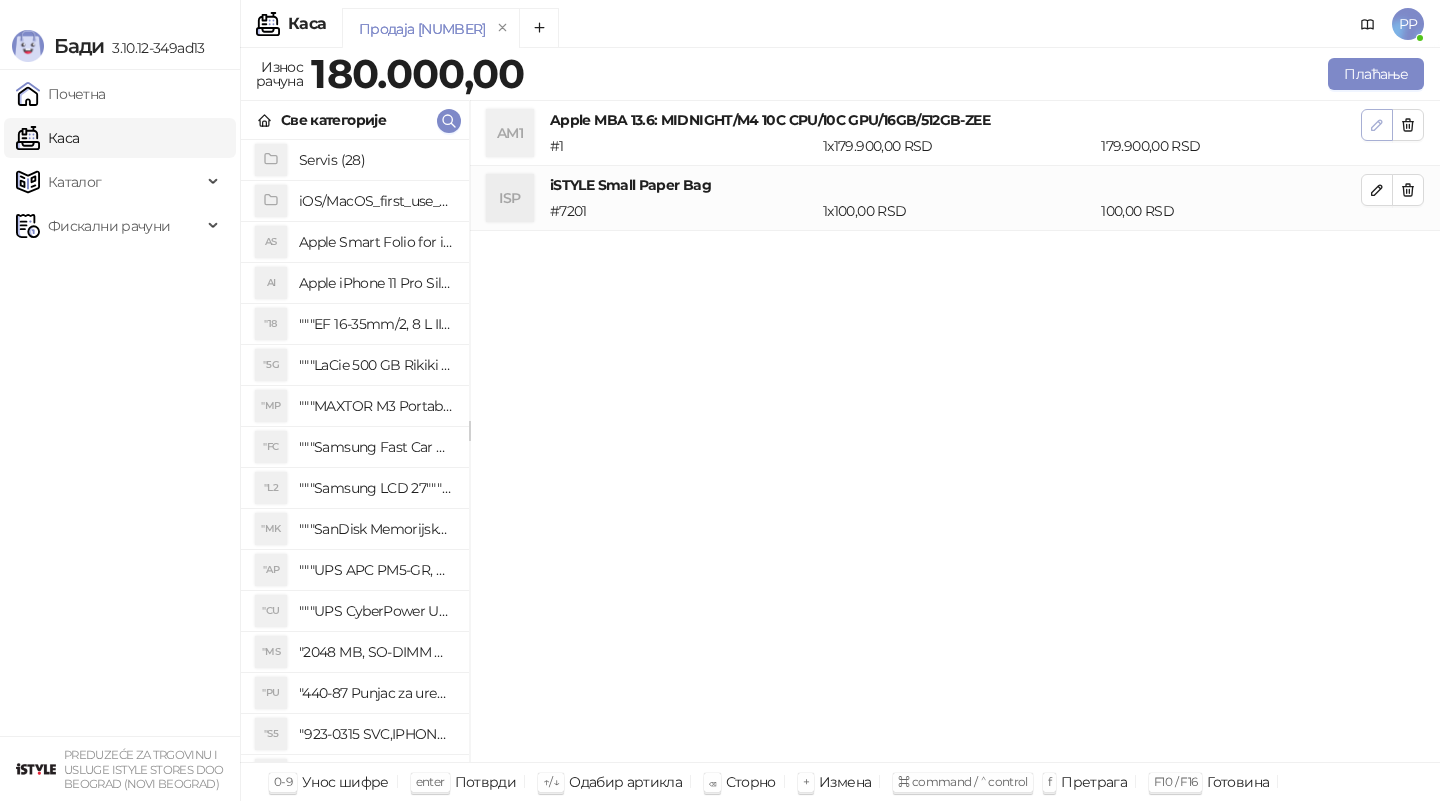 click 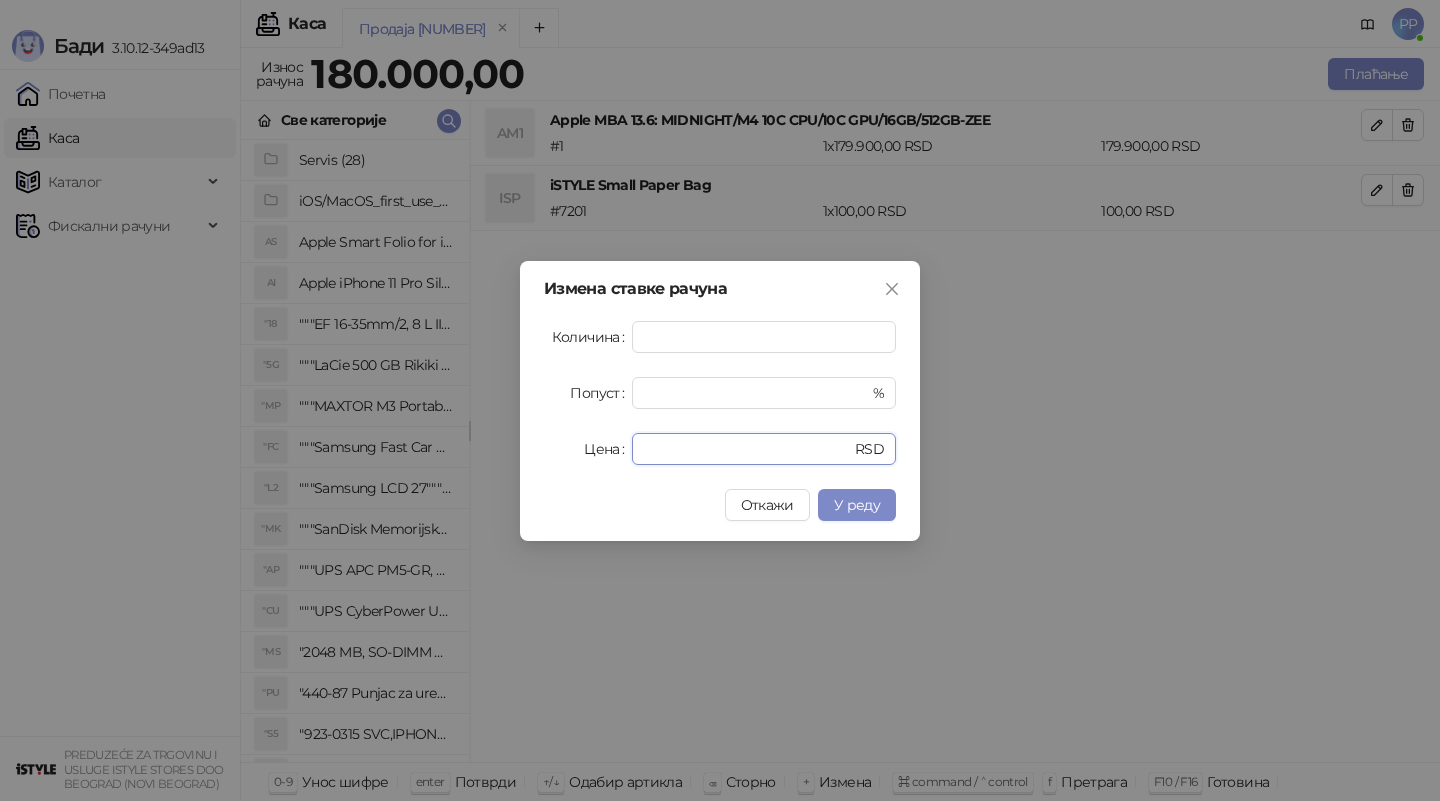 drag, startPoint x: 711, startPoint y: 450, endPoint x: 505, endPoint y: 430, distance: 206.9686 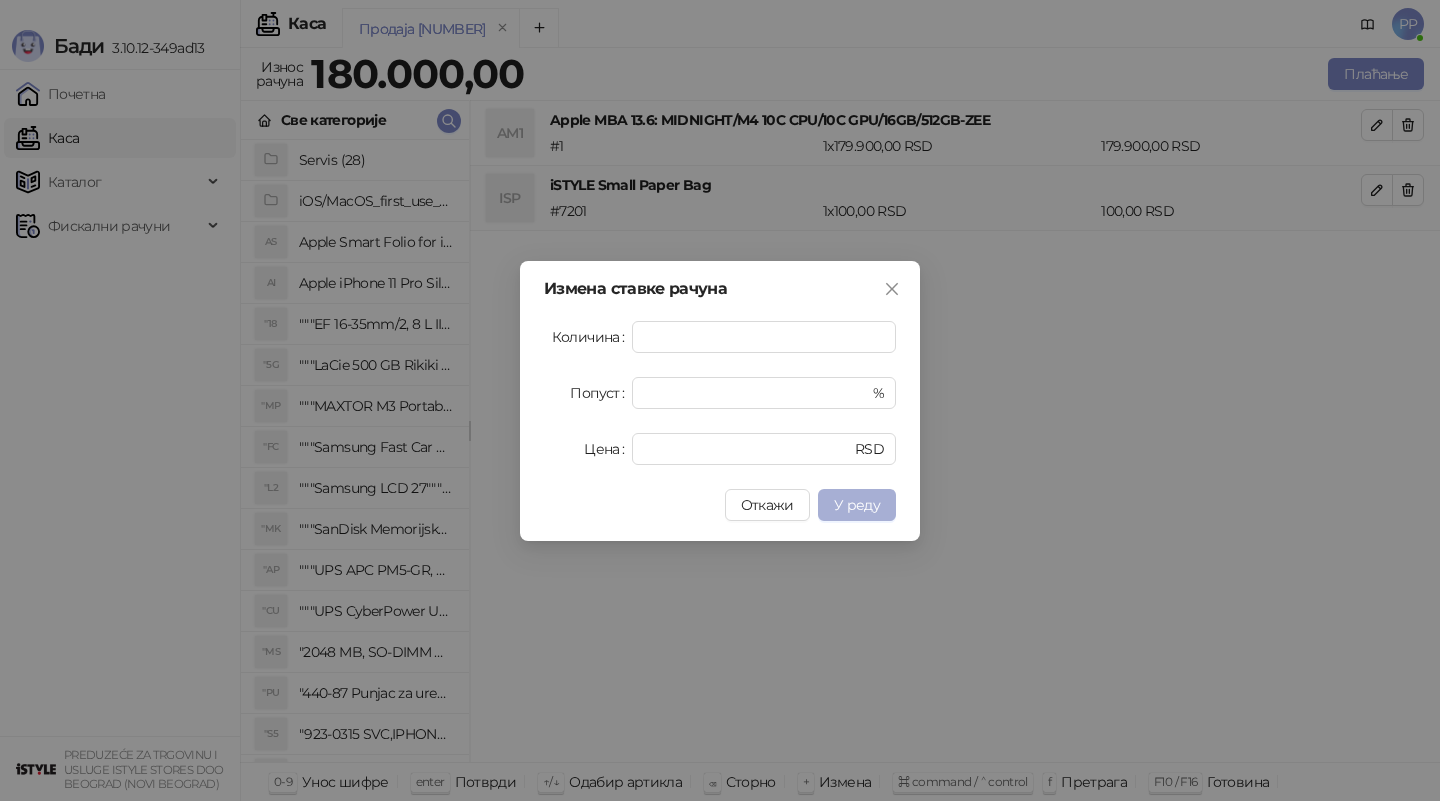 type on "******" 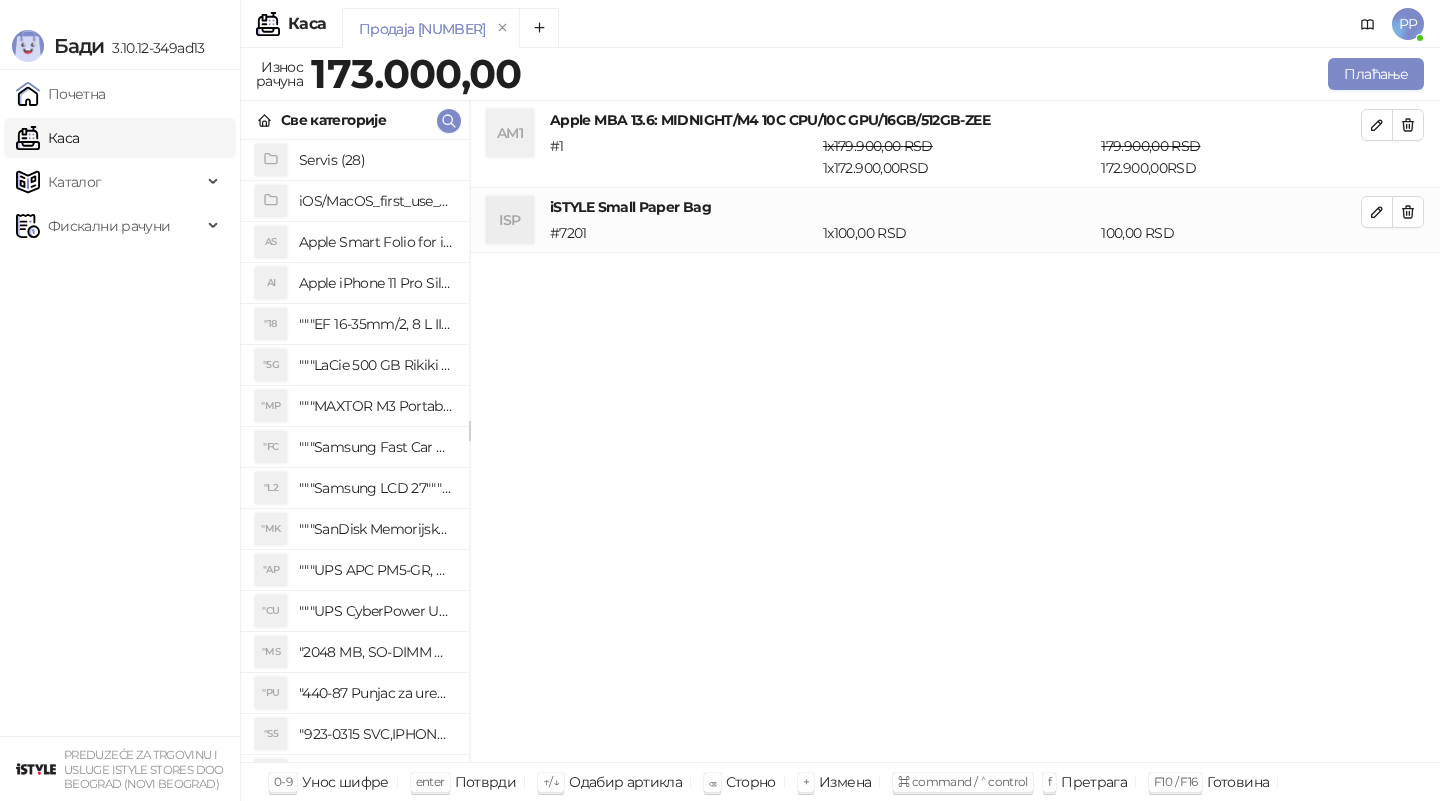 click on "AM1 Apple MBA 13.6: MIDNIGHT/M4 10C CPU/10C GPU/16GB/512GB-ZEE    # 1 1  x  [PRICE]   RSD 1  x  [PRICE]  RSD  [PRICE]   RSD [PRICE]  RSD  ISP iSTYLE Small Paper Bag    # 7201 1  x  [PRICE] RSD [PRICE] RSD" at bounding box center (955, 432) 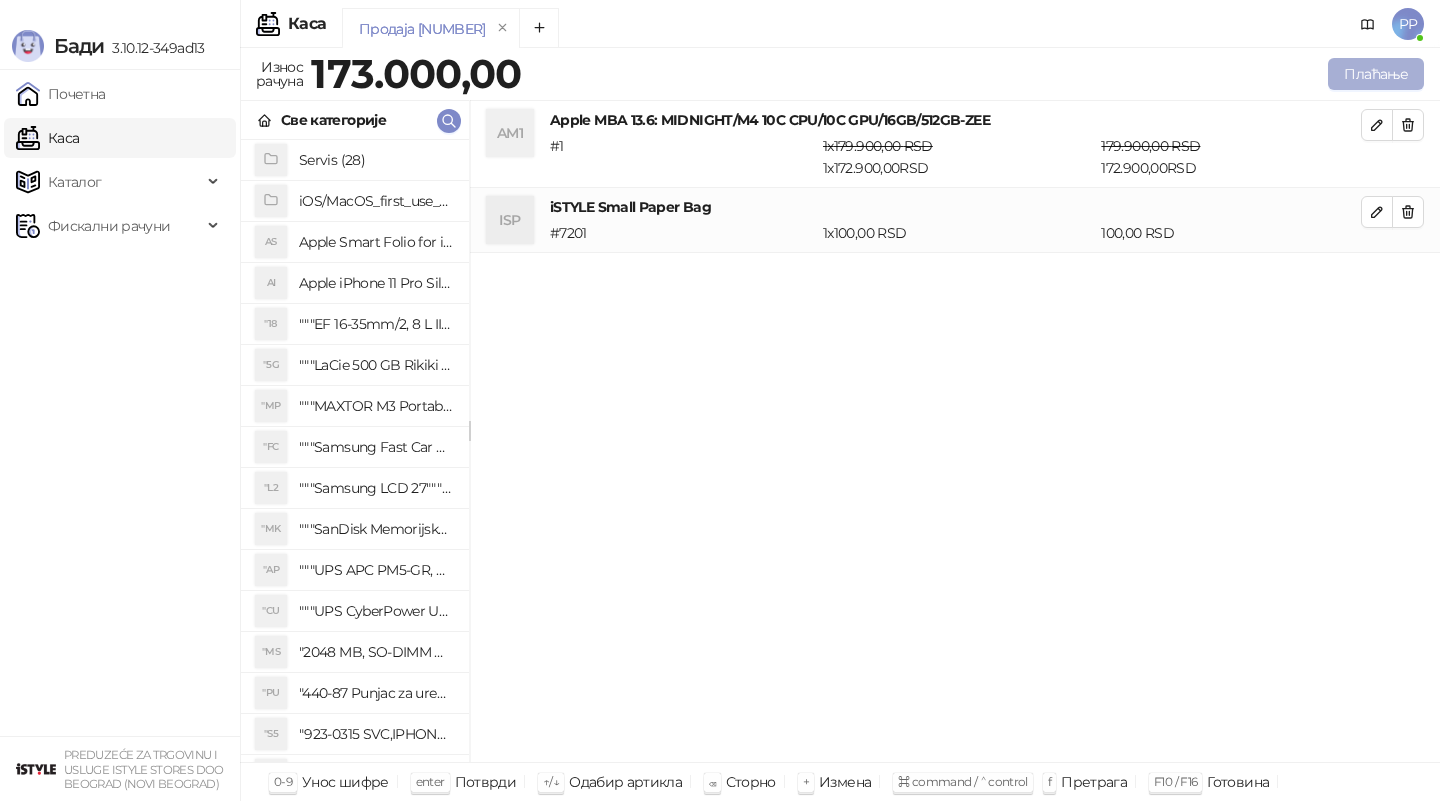 click on "Плаћање" at bounding box center [1376, 74] 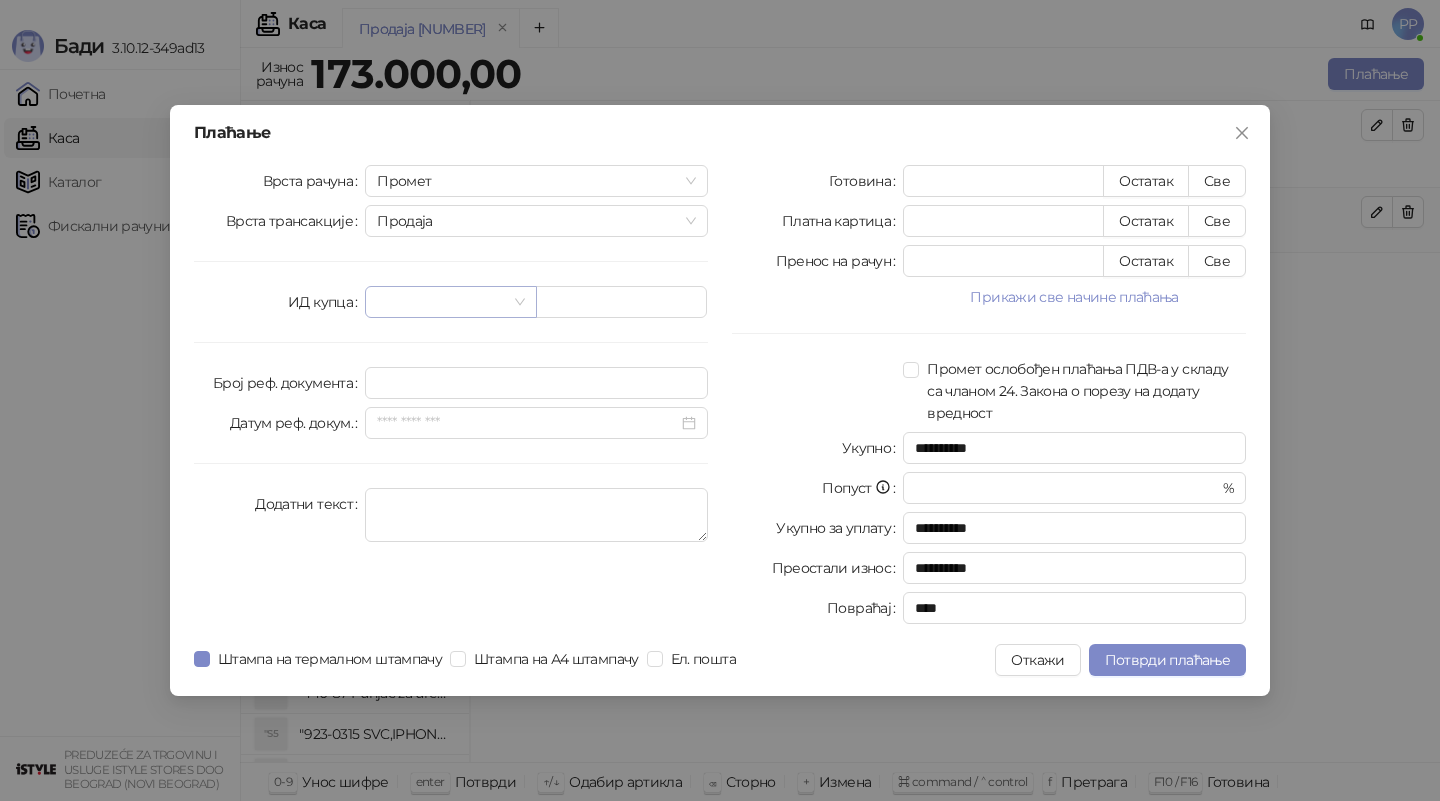 click at bounding box center (441, 302) 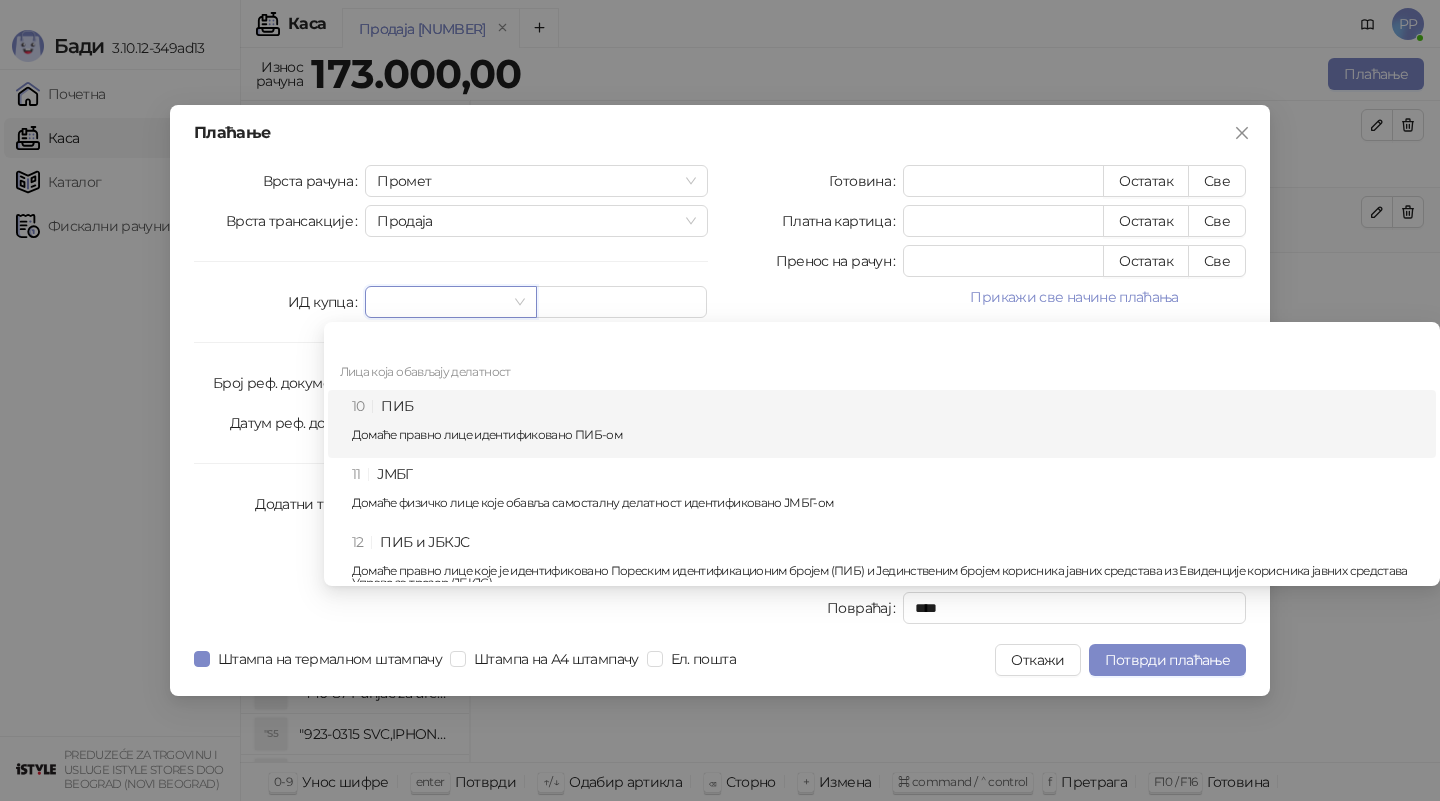 click on "10 ПИБ Домаће правно лице идентификовано ПИБ-ом" at bounding box center [888, 424] 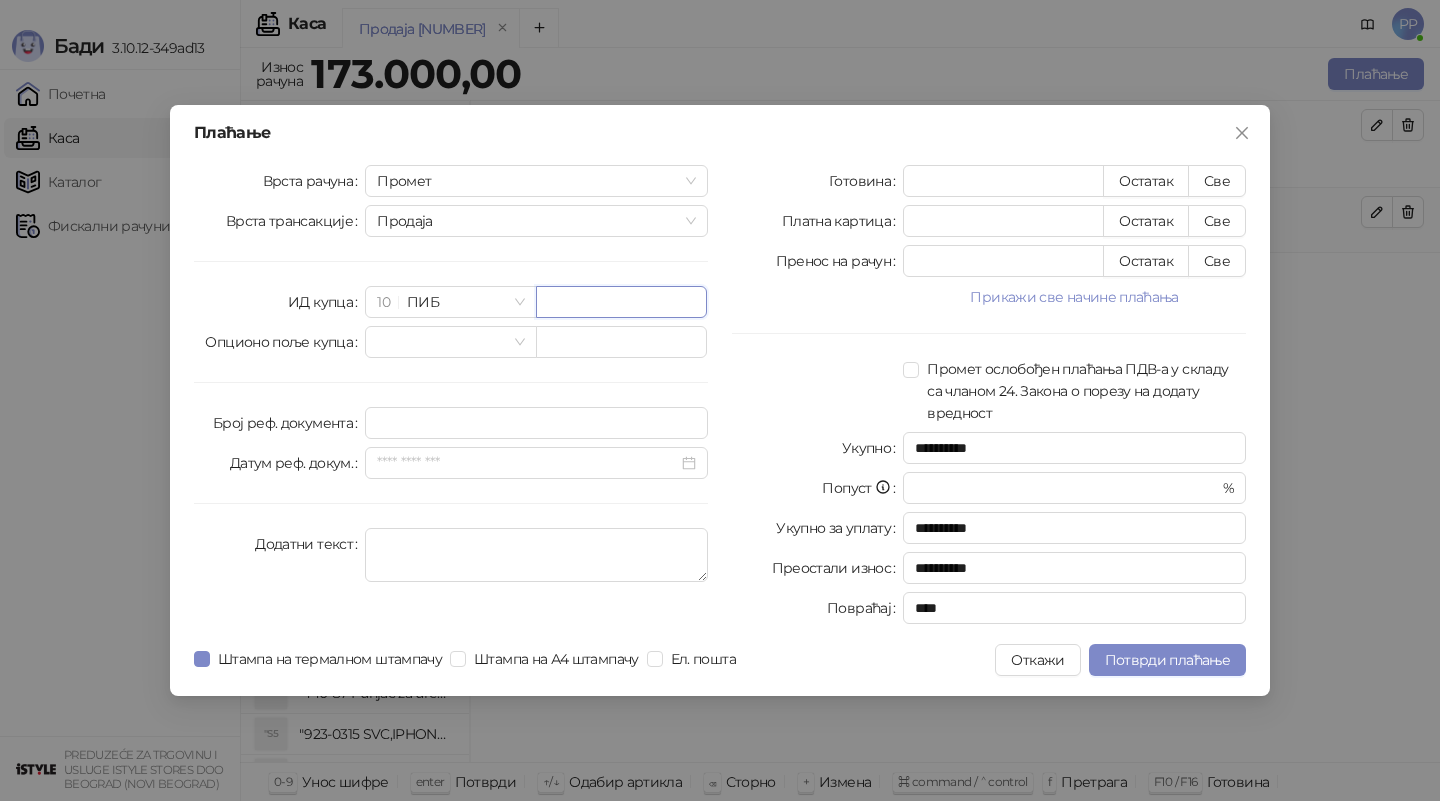 click at bounding box center (621, 302) 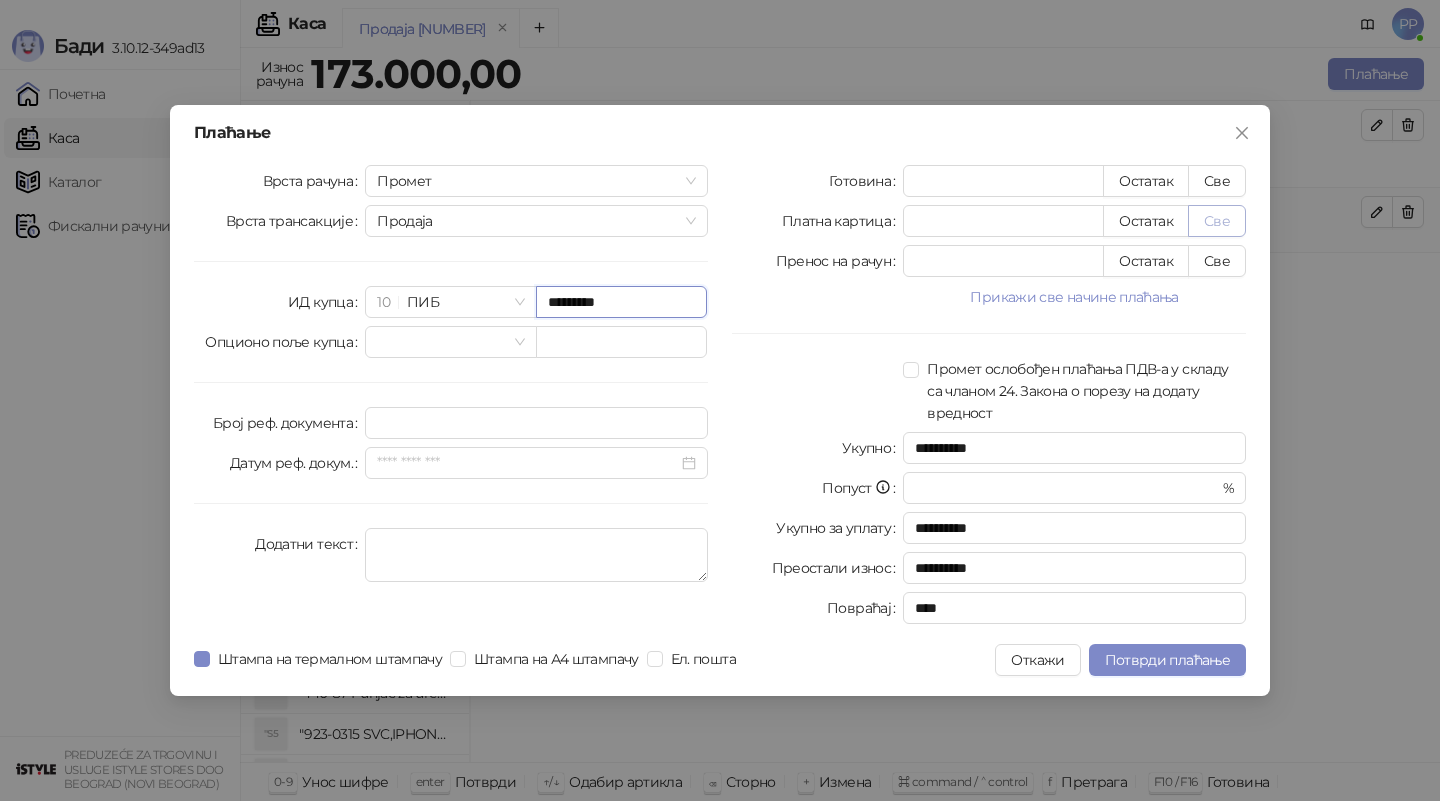 type on "*********" 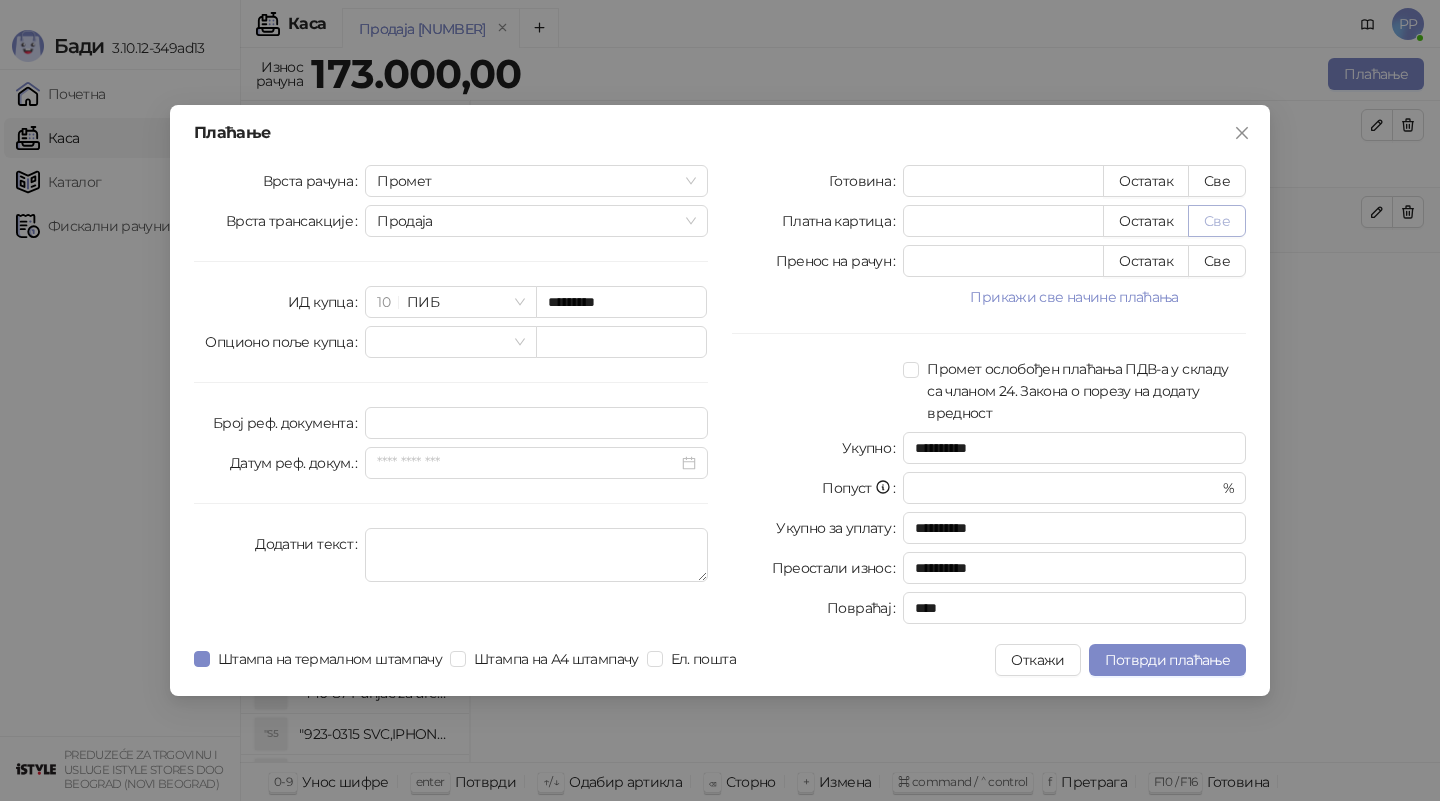 click on "Све" at bounding box center (1217, 221) 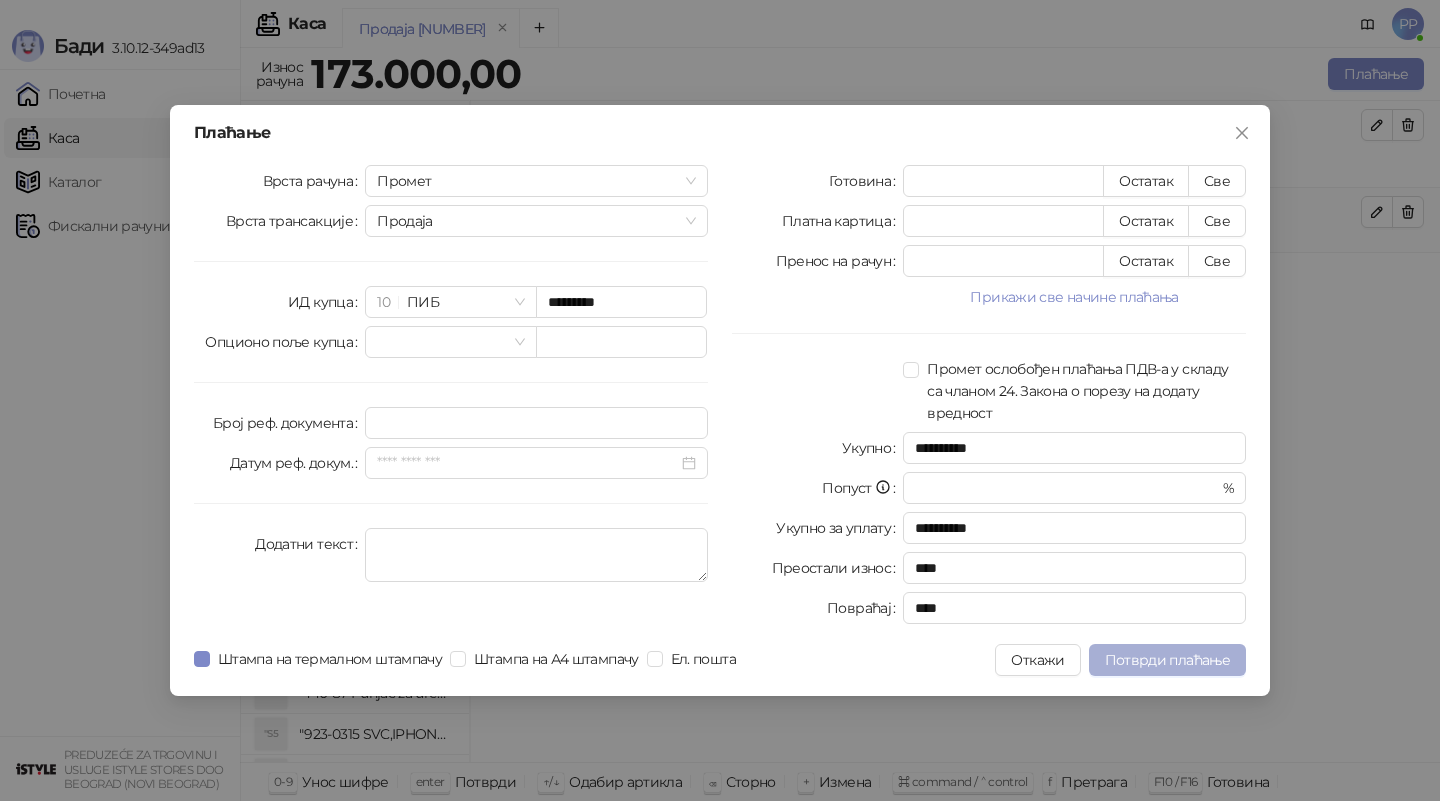 click on "Потврди плаћање" at bounding box center [1167, 660] 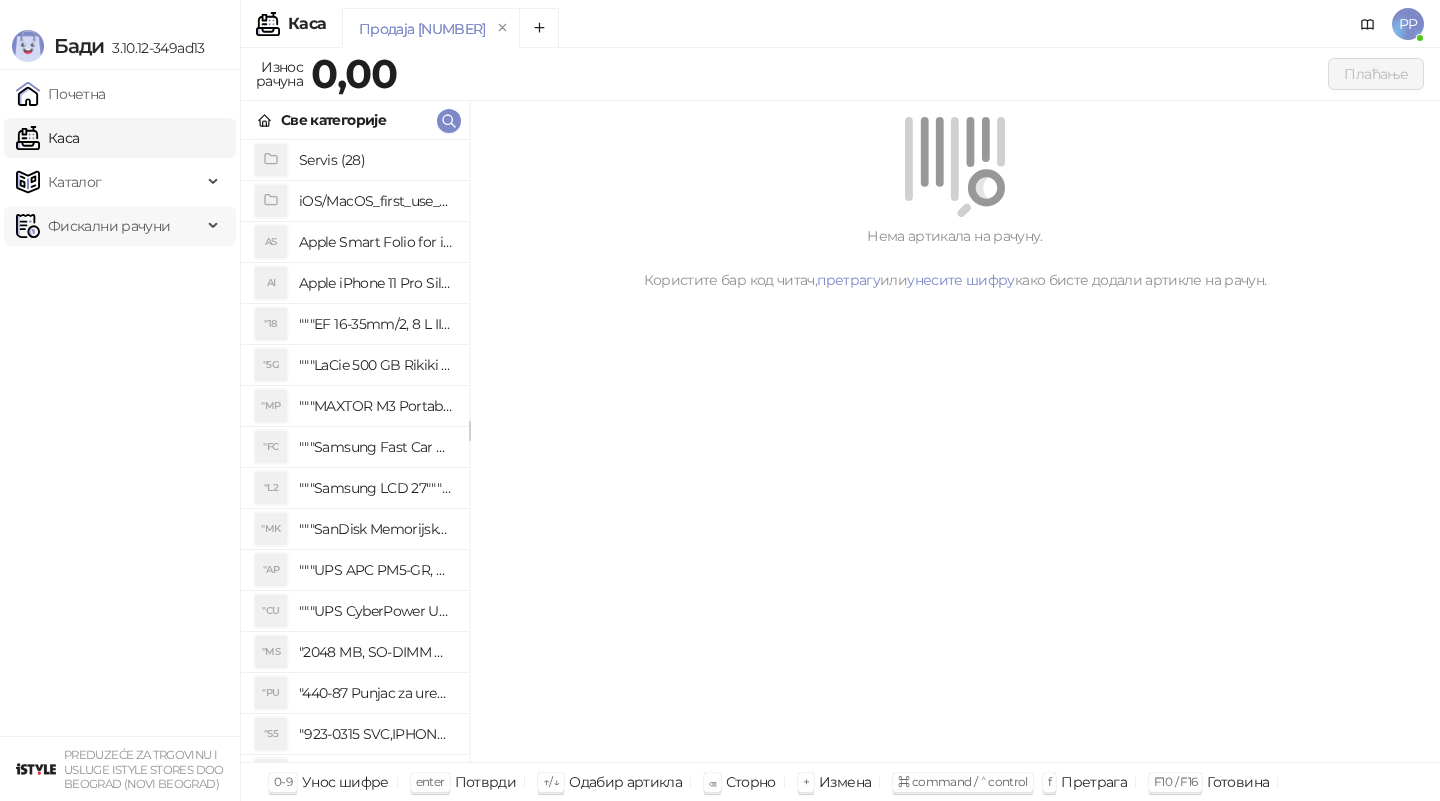 click on "Фискални рачуни" at bounding box center [109, 226] 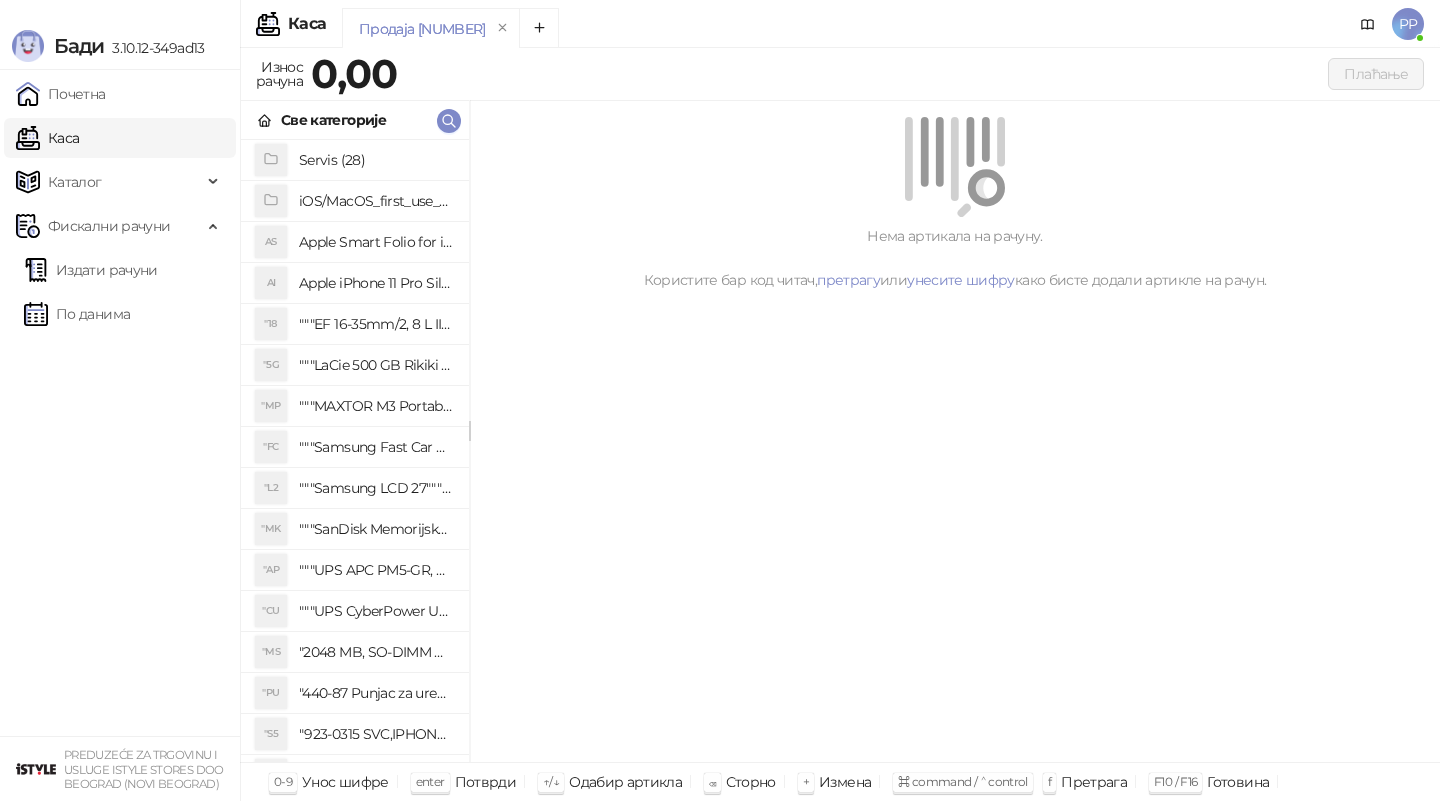 click on "PP" at bounding box center (1408, 24) 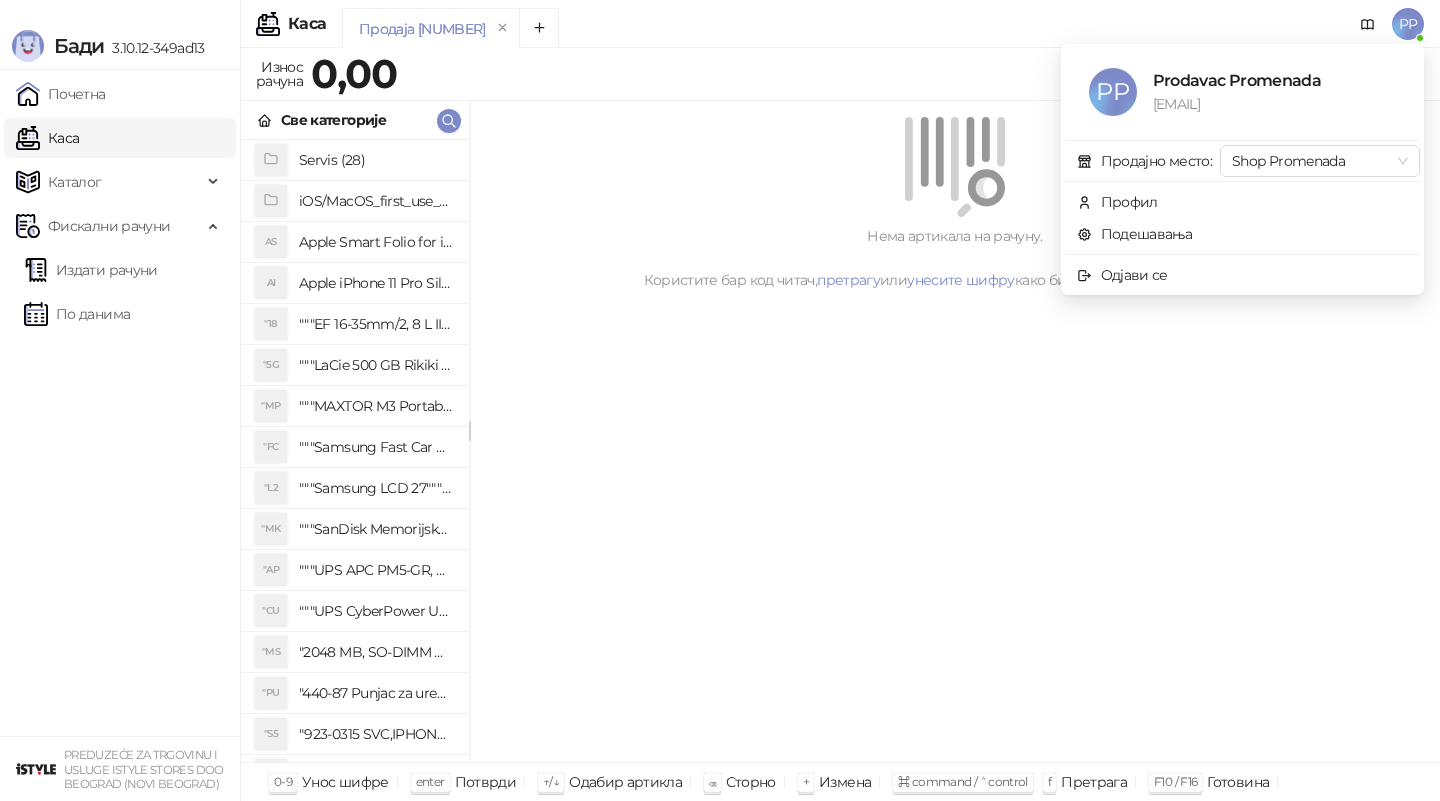 click at bounding box center [955, 167] 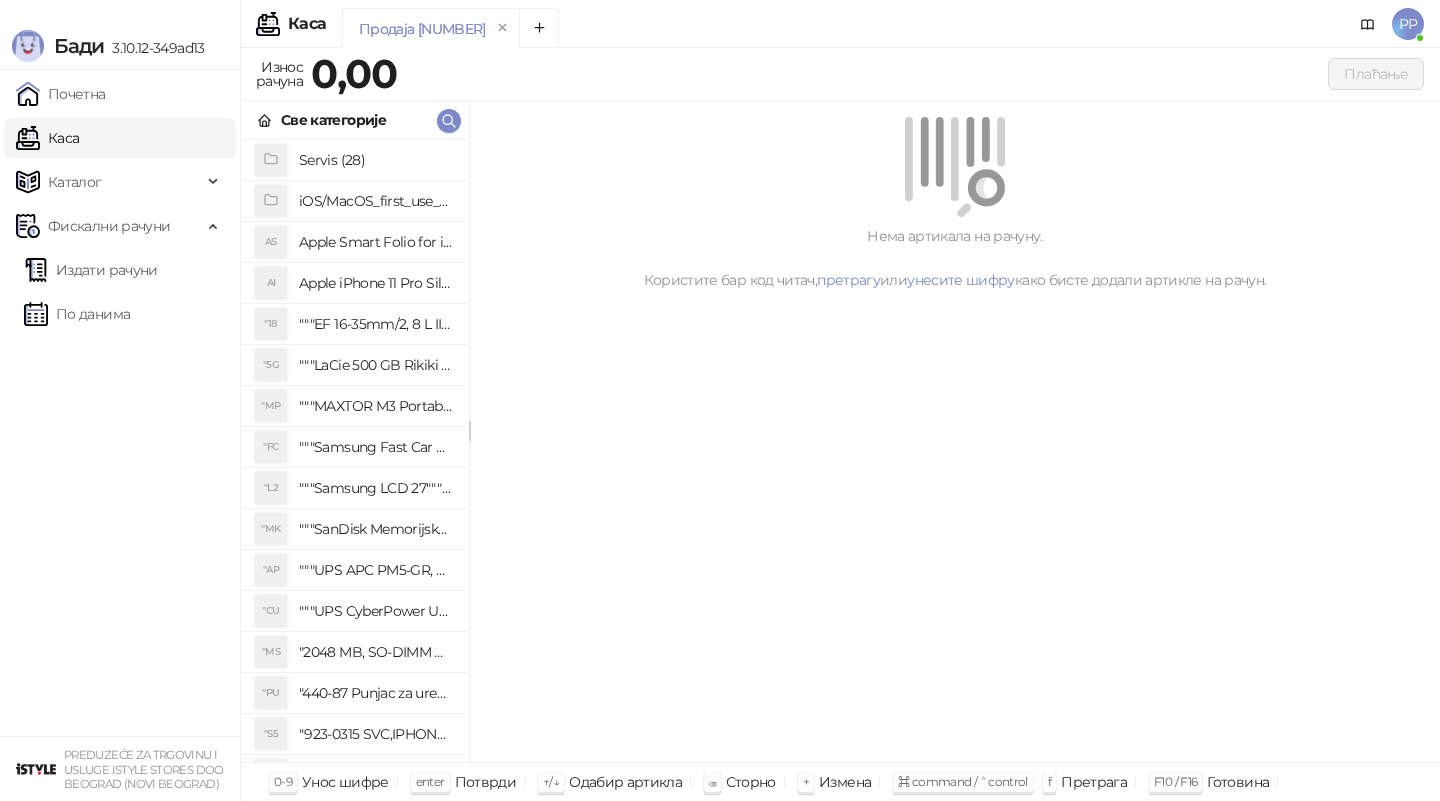 click on "PP" at bounding box center [1408, 24] 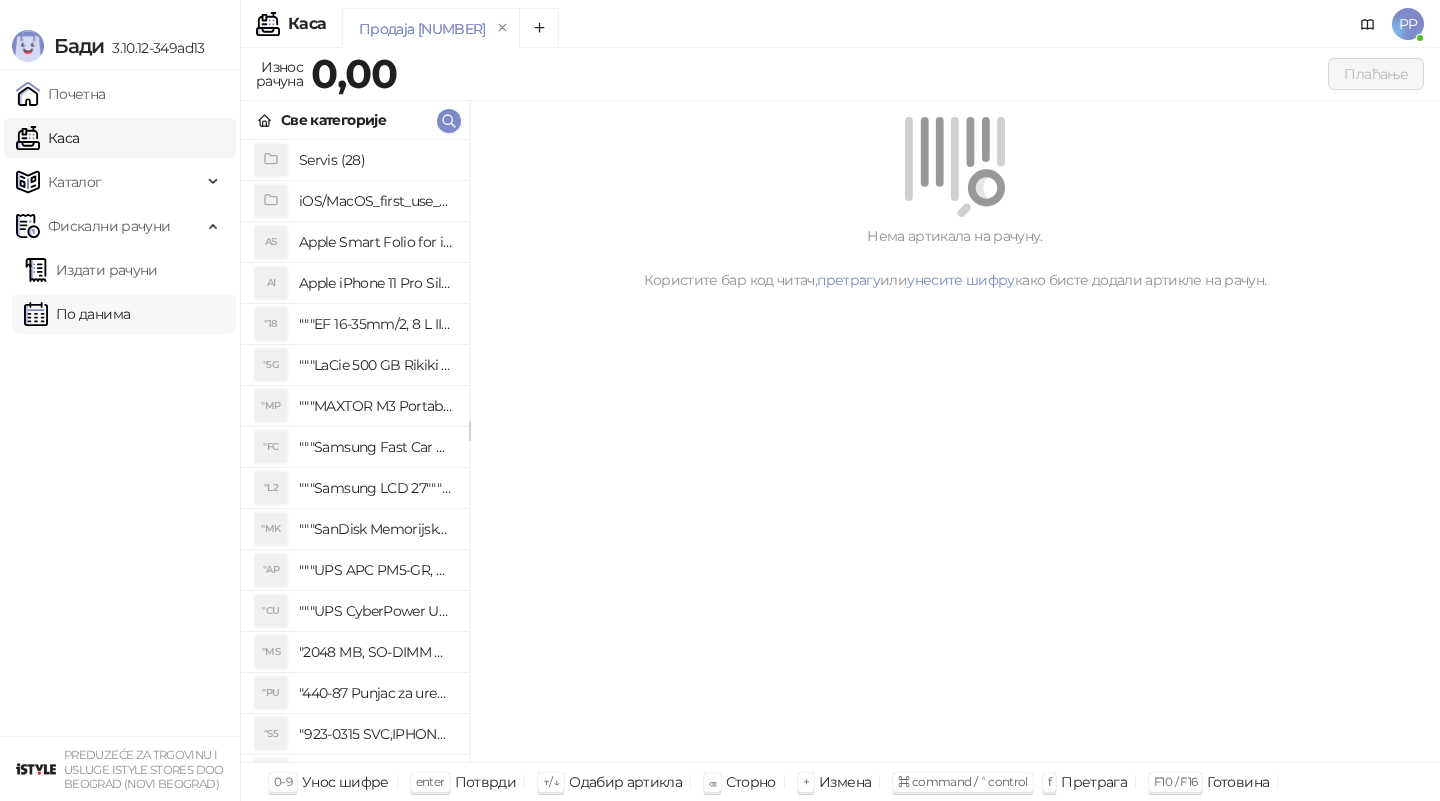 click on "По данима" at bounding box center (77, 314) 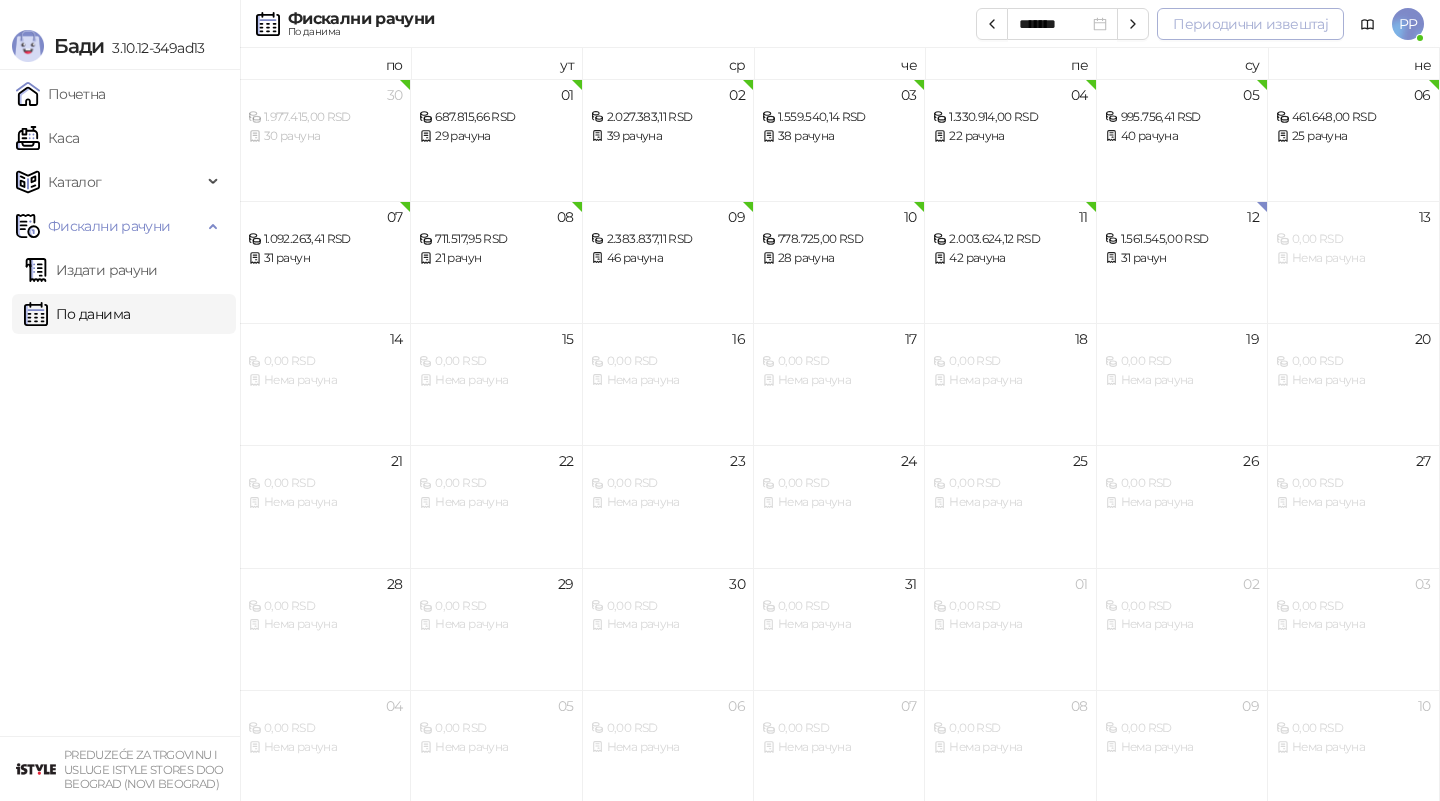 click on "Периодични извештај" at bounding box center (1250, 24) 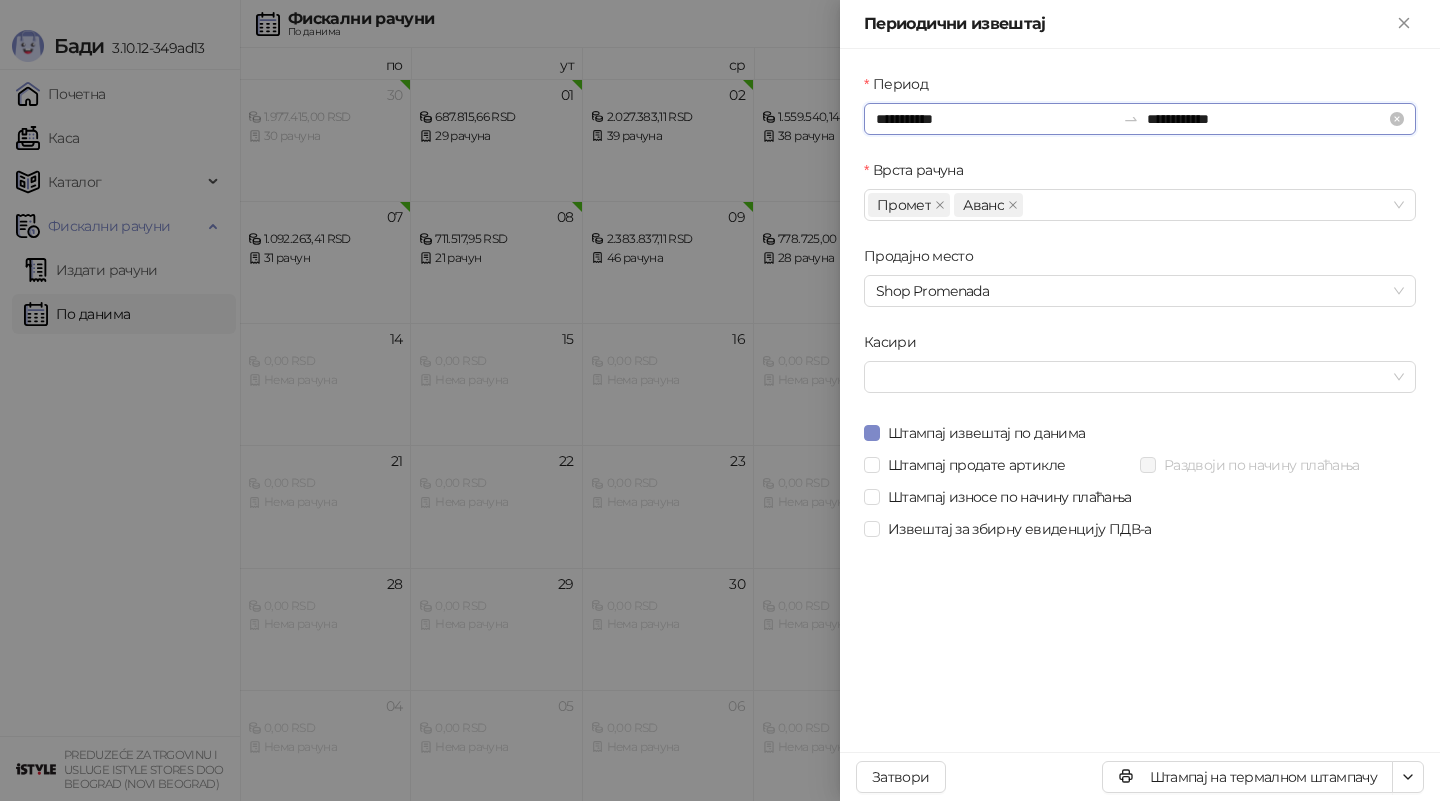 click on "**********" at bounding box center (995, 119) 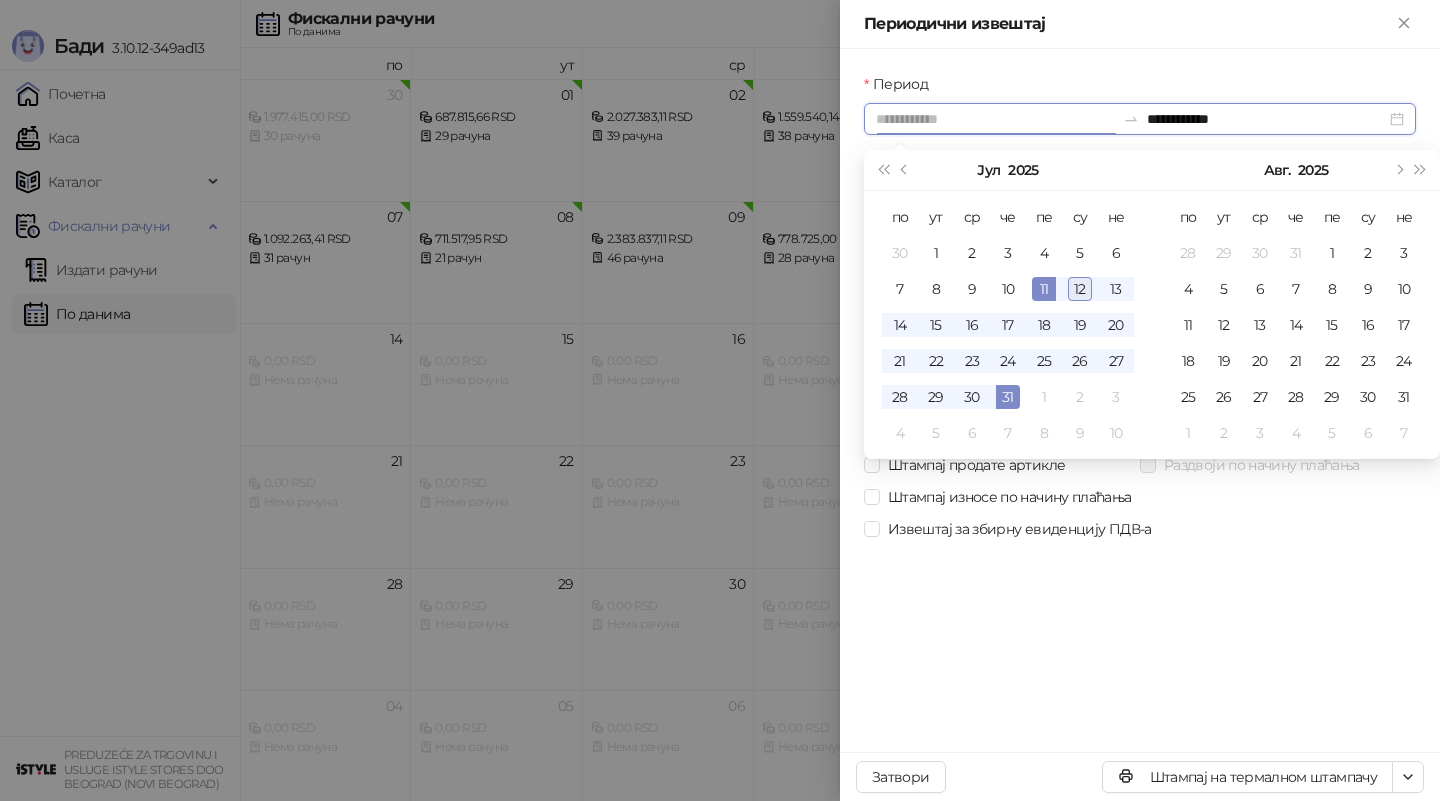 type on "**********" 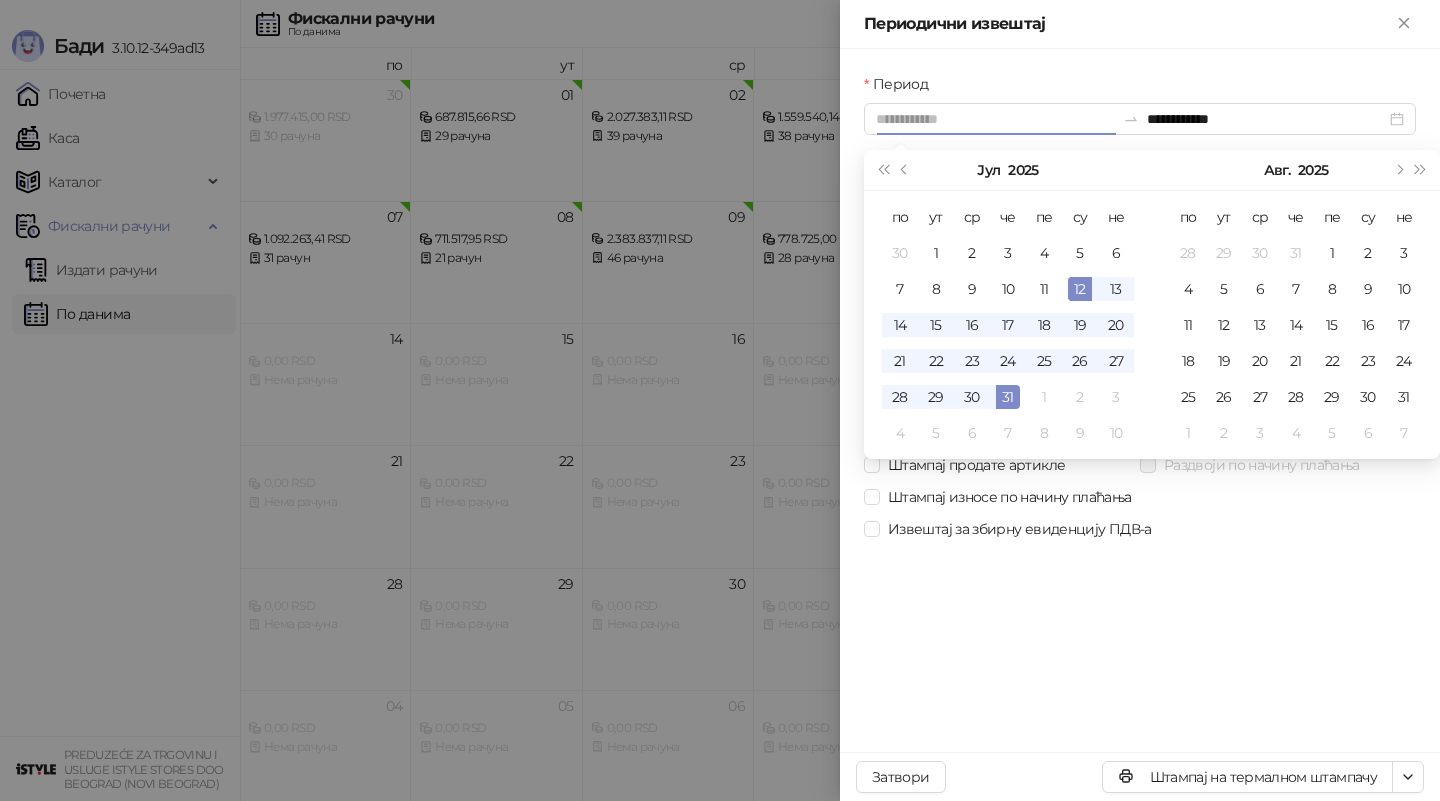 click on "12" at bounding box center (1080, 289) 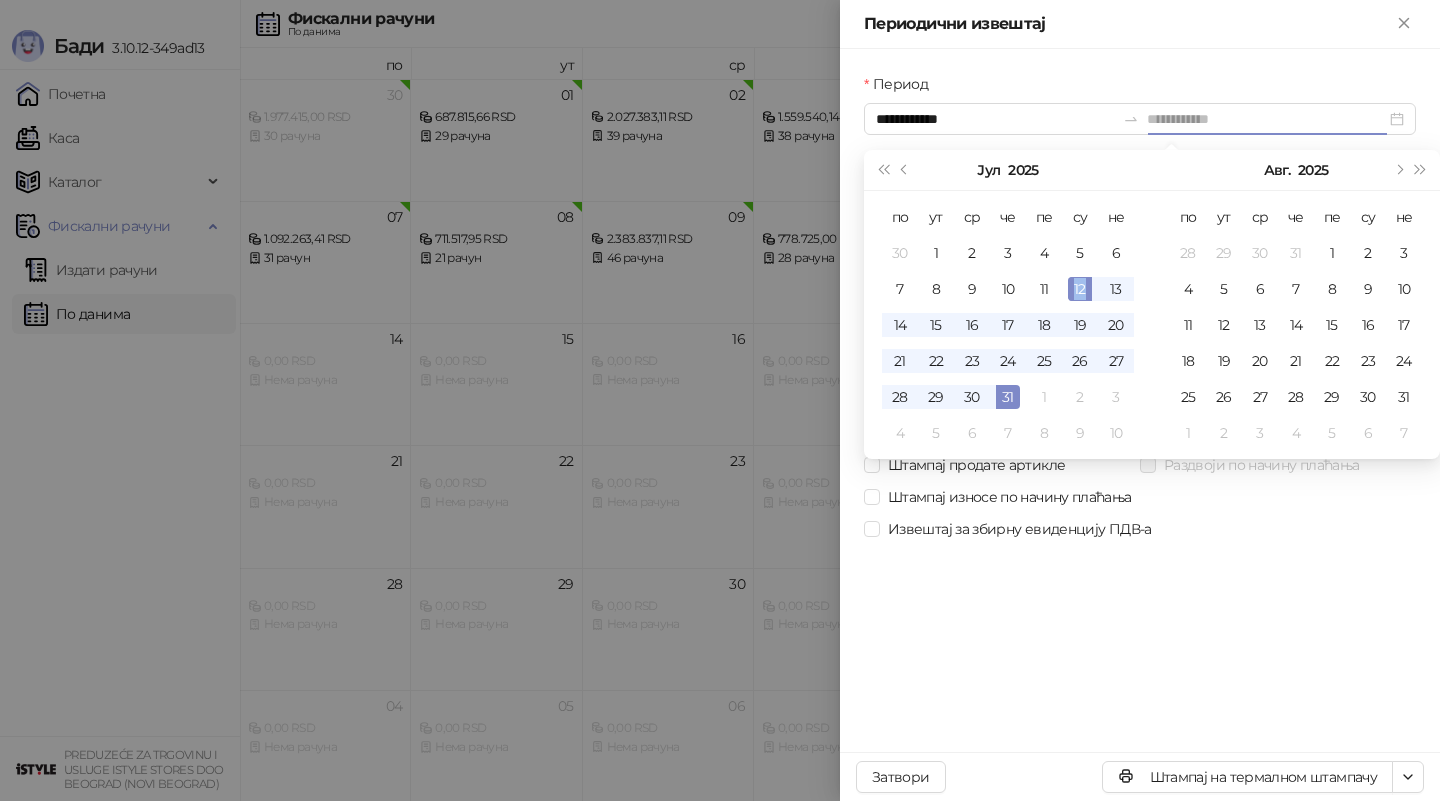 click on "12" at bounding box center (1080, 289) 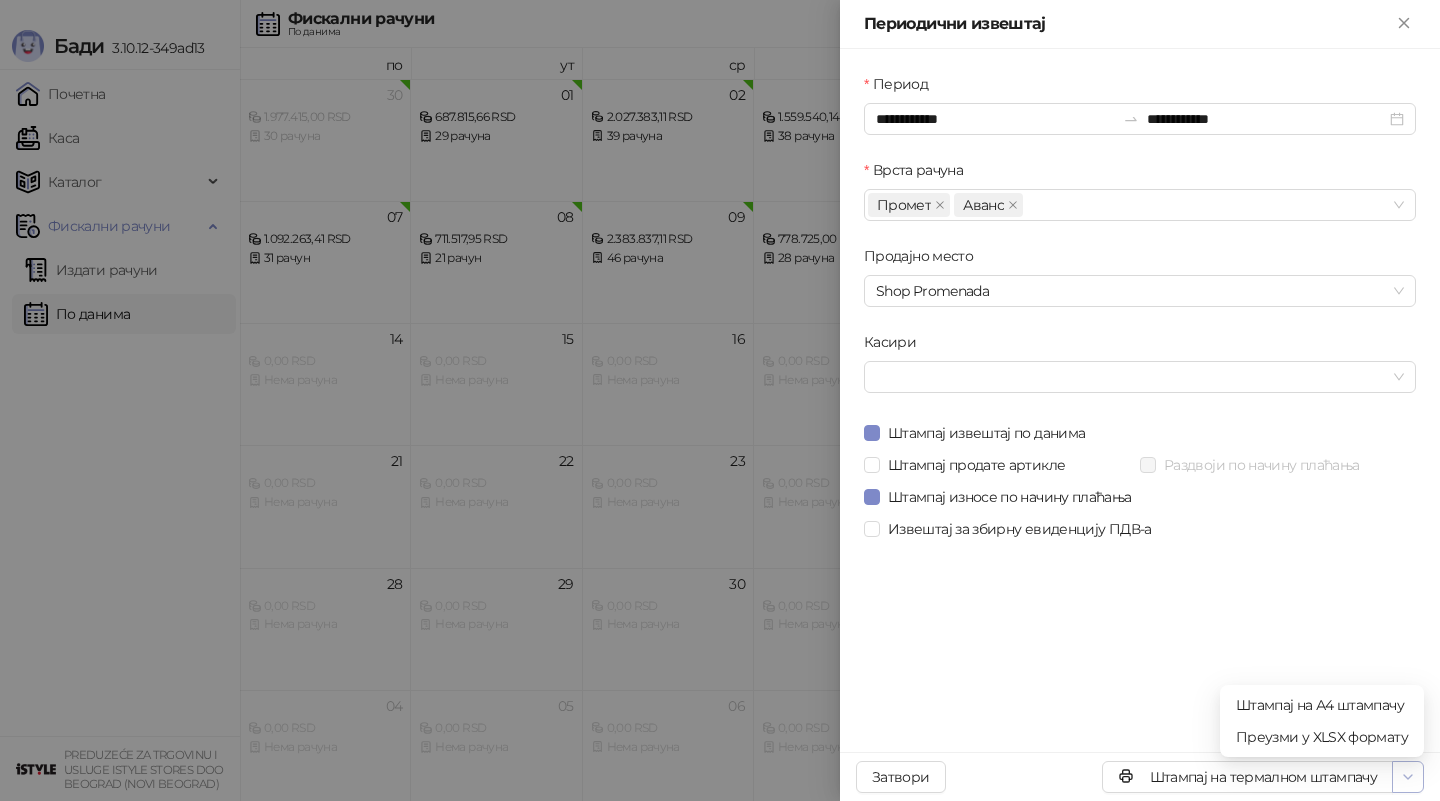 click 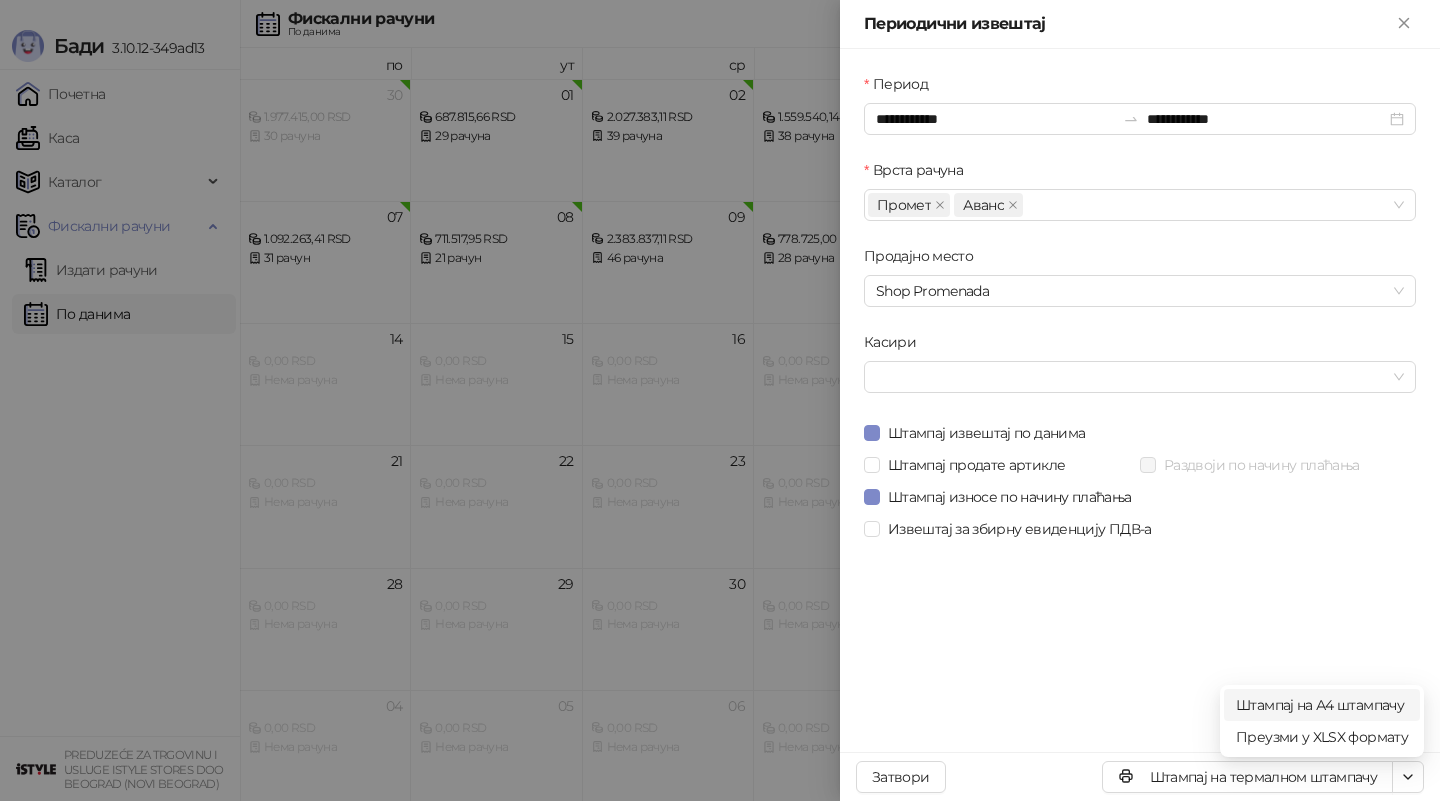 click on "Штампај на А4 штампачу" at bounding box center [1322, 705] 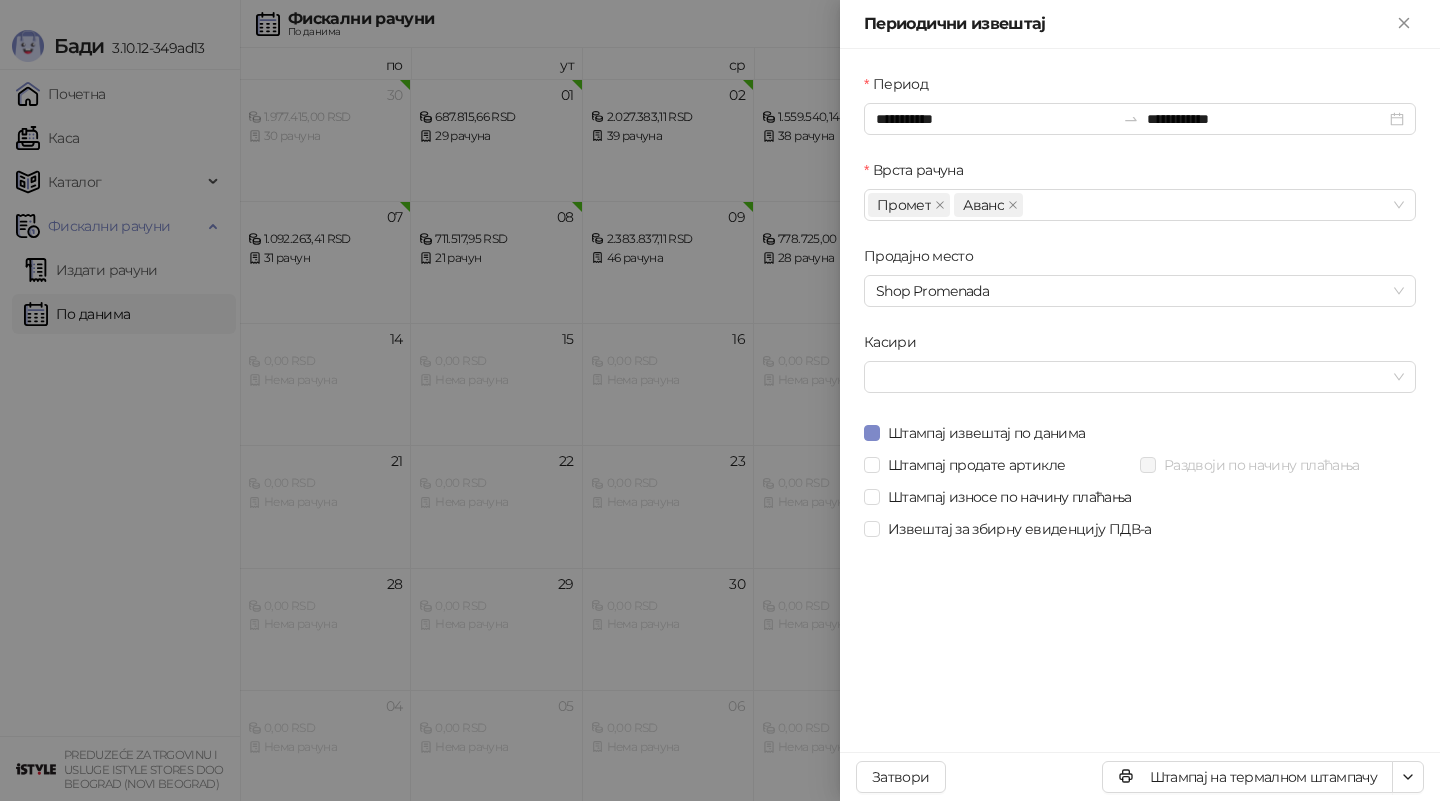 click at bounding box center [720, 400] 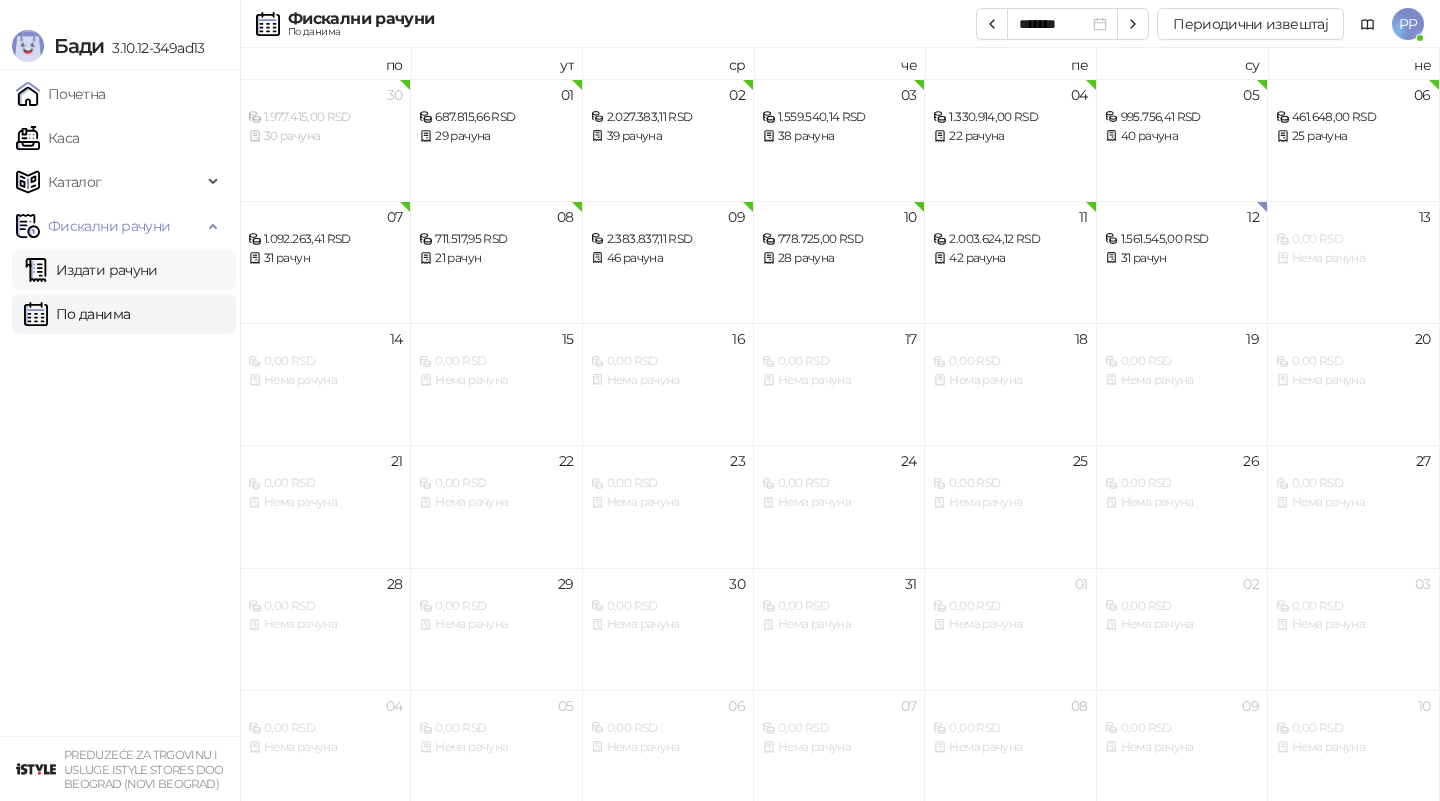 click on "Издати рачуни" at bounding box center [91, 270] 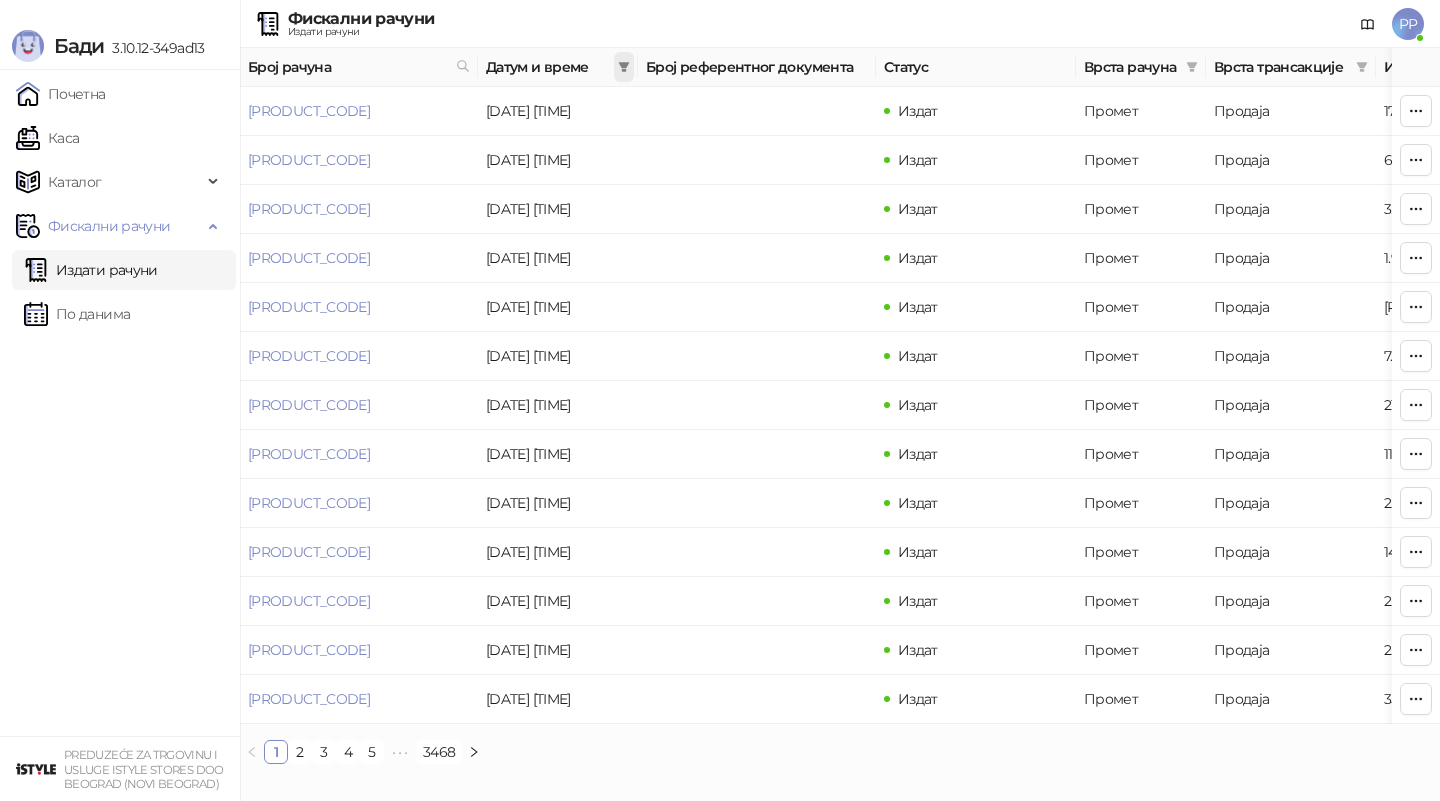 click 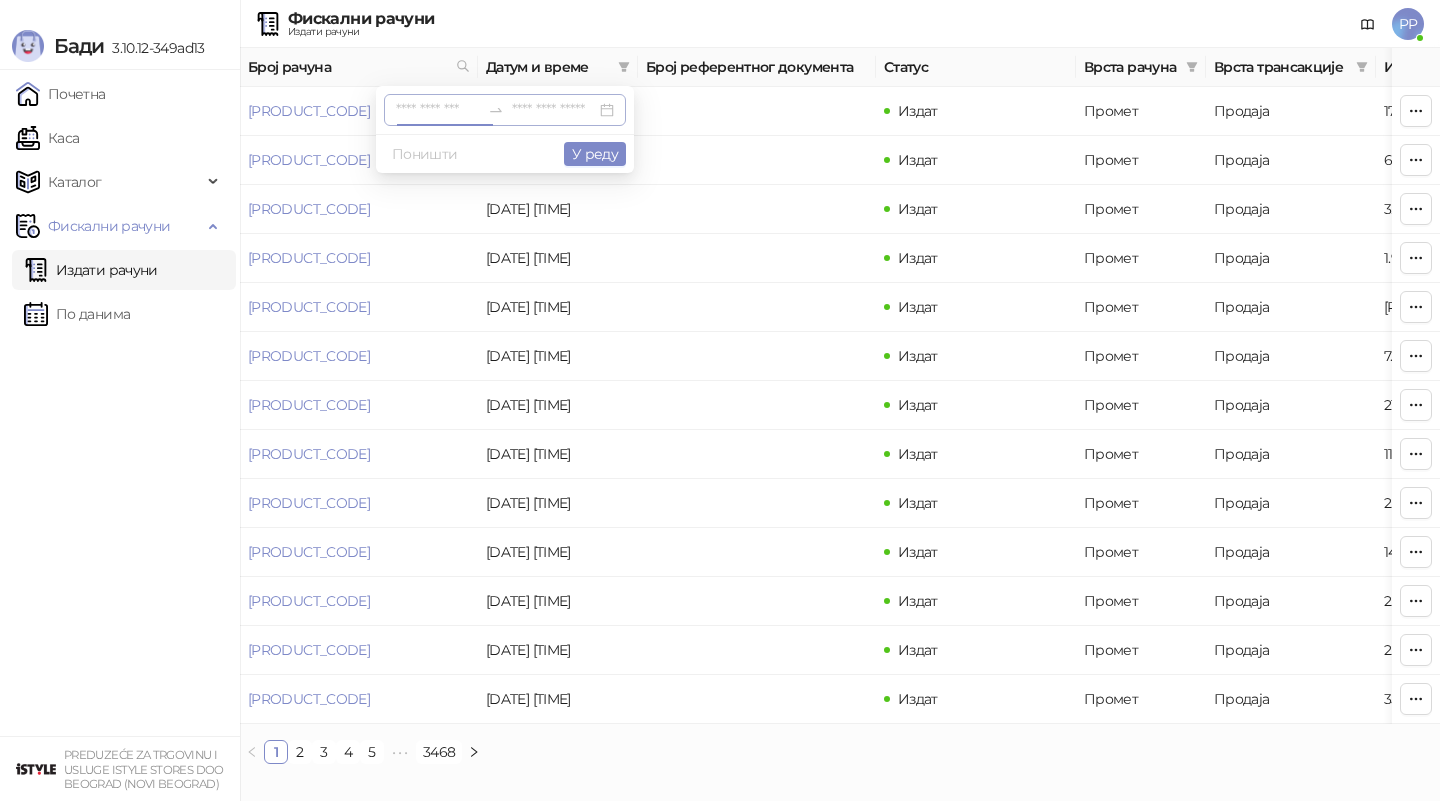 click at bounding box center [438, 110] 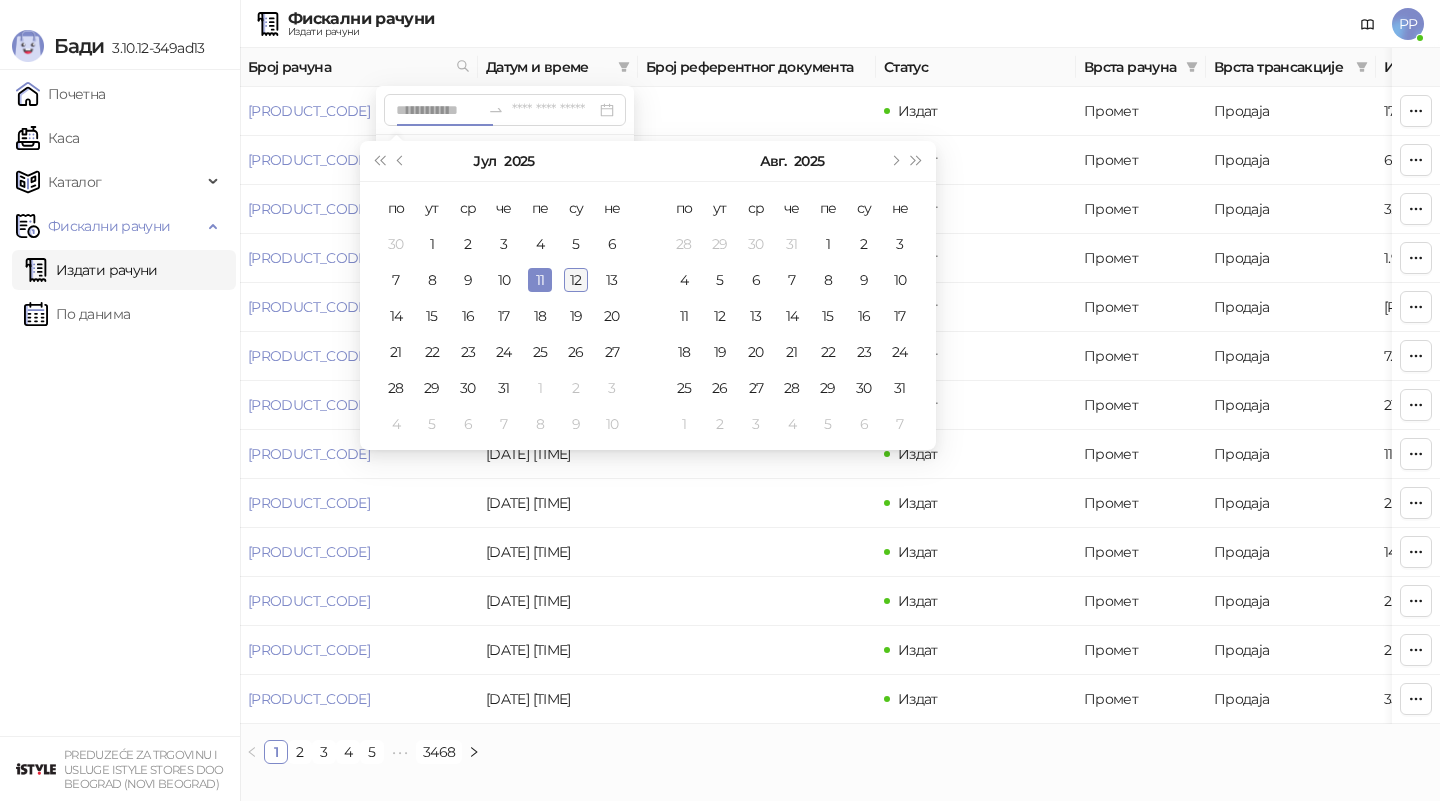 type on "**********" 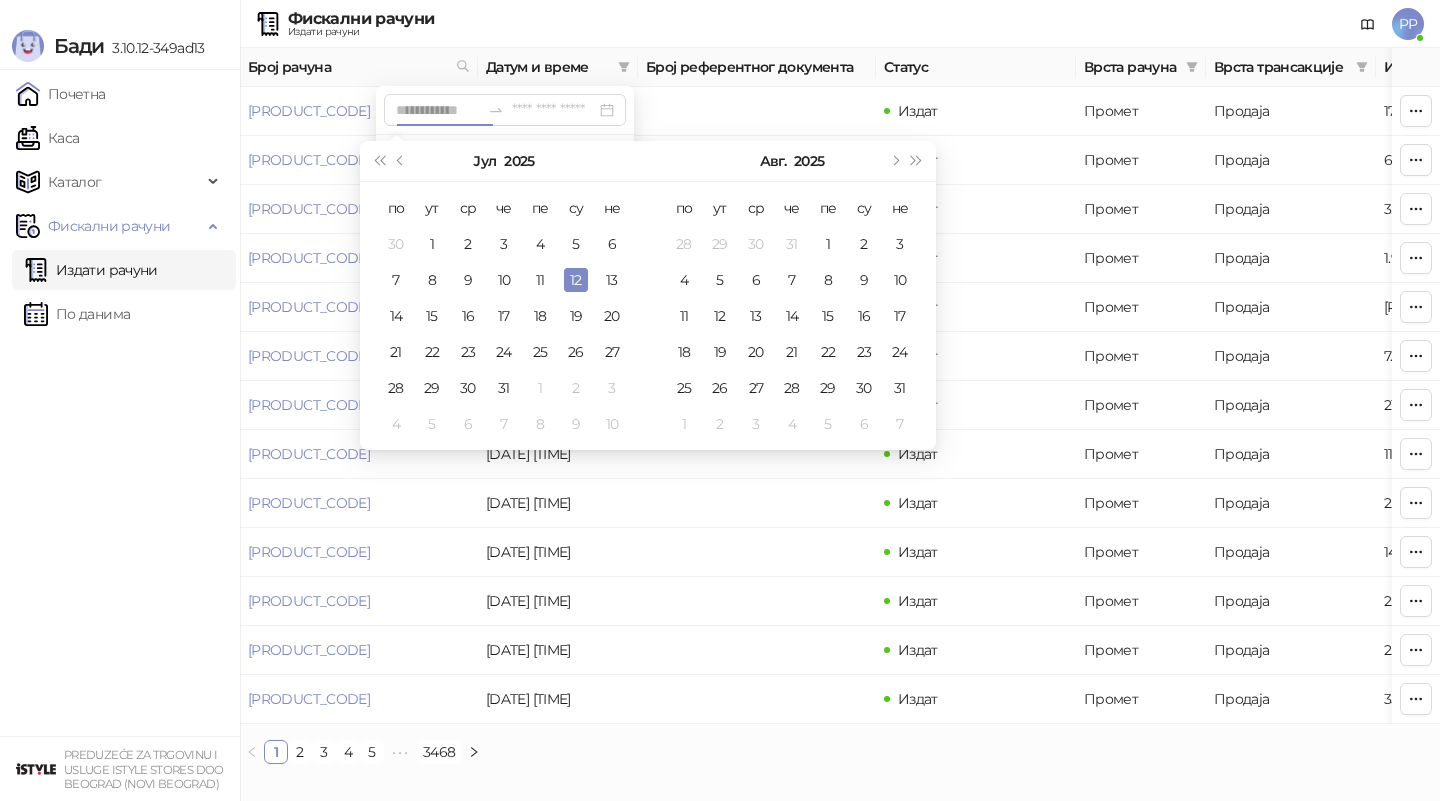 click on "12" at bounding box center [576, 280] 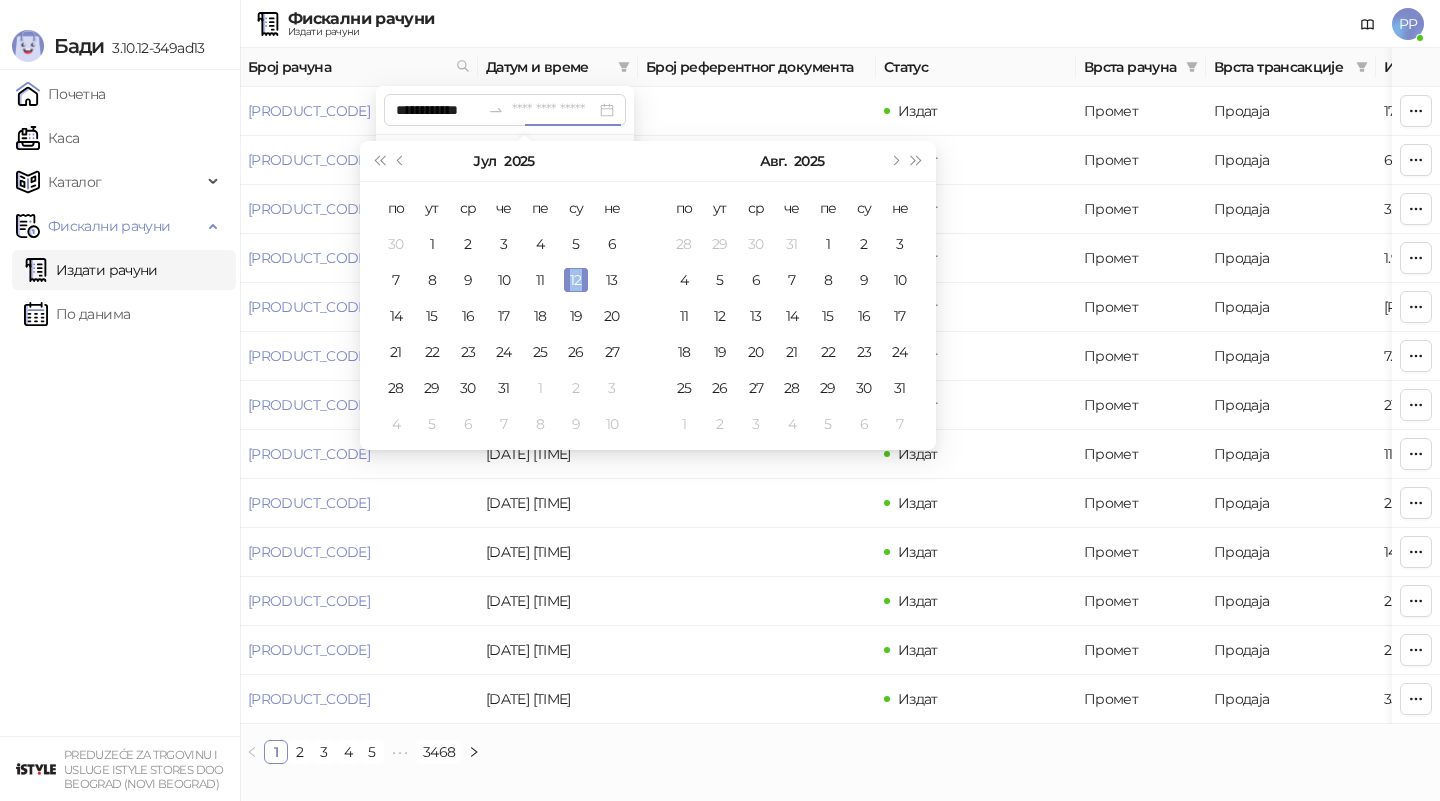 click on "12" at bounding box center (576, 280) 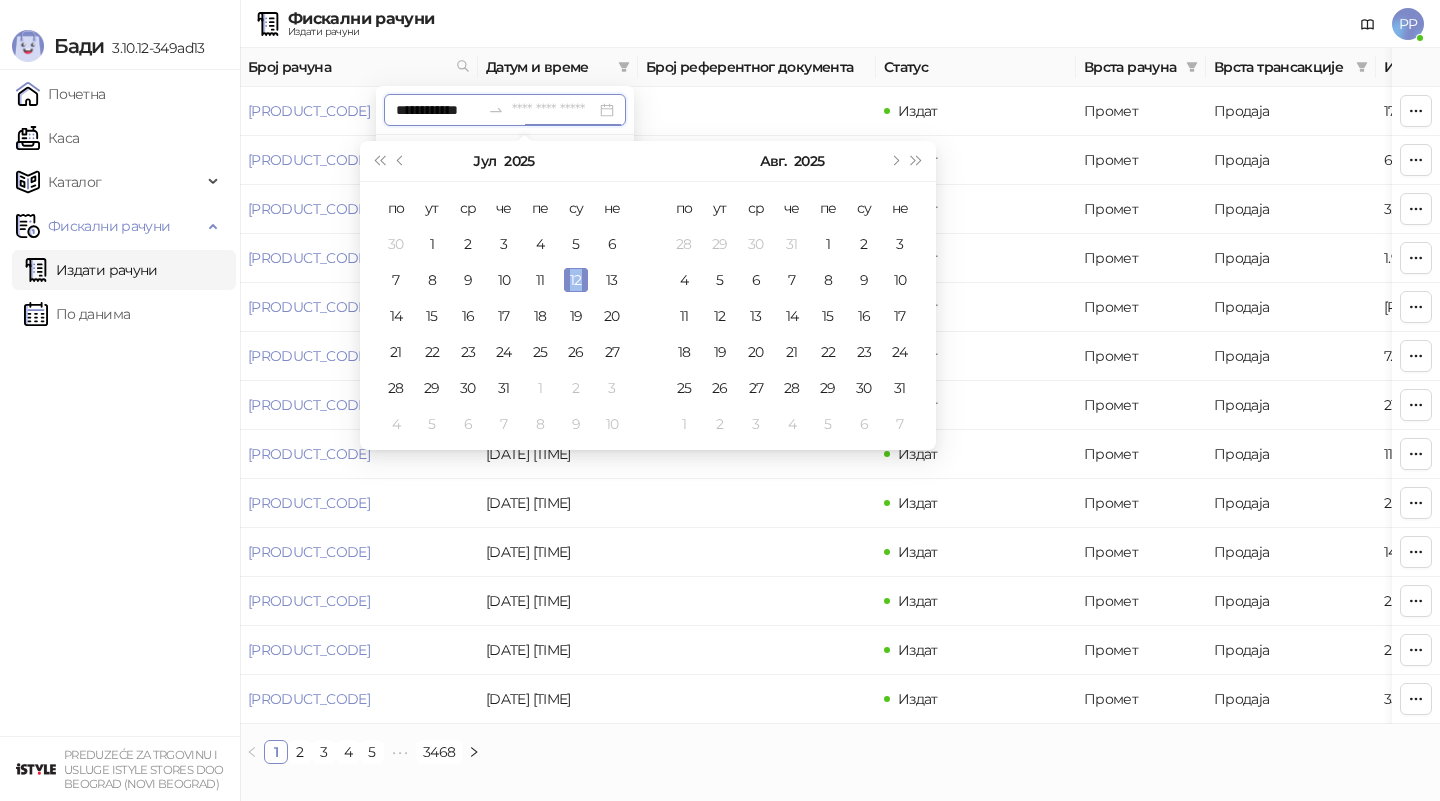 type on "**********" 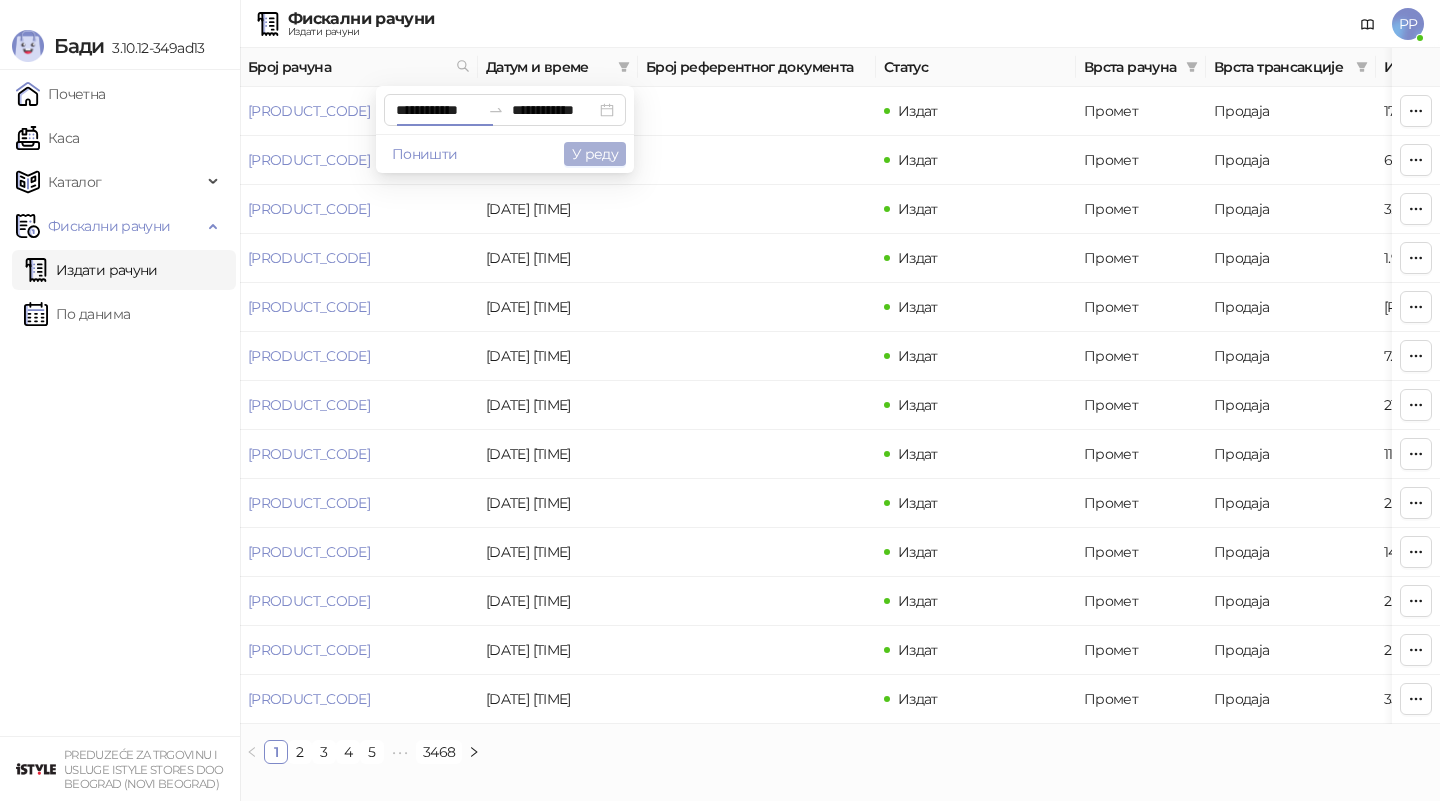 click on "У реду" at bounding box center (595, 154) 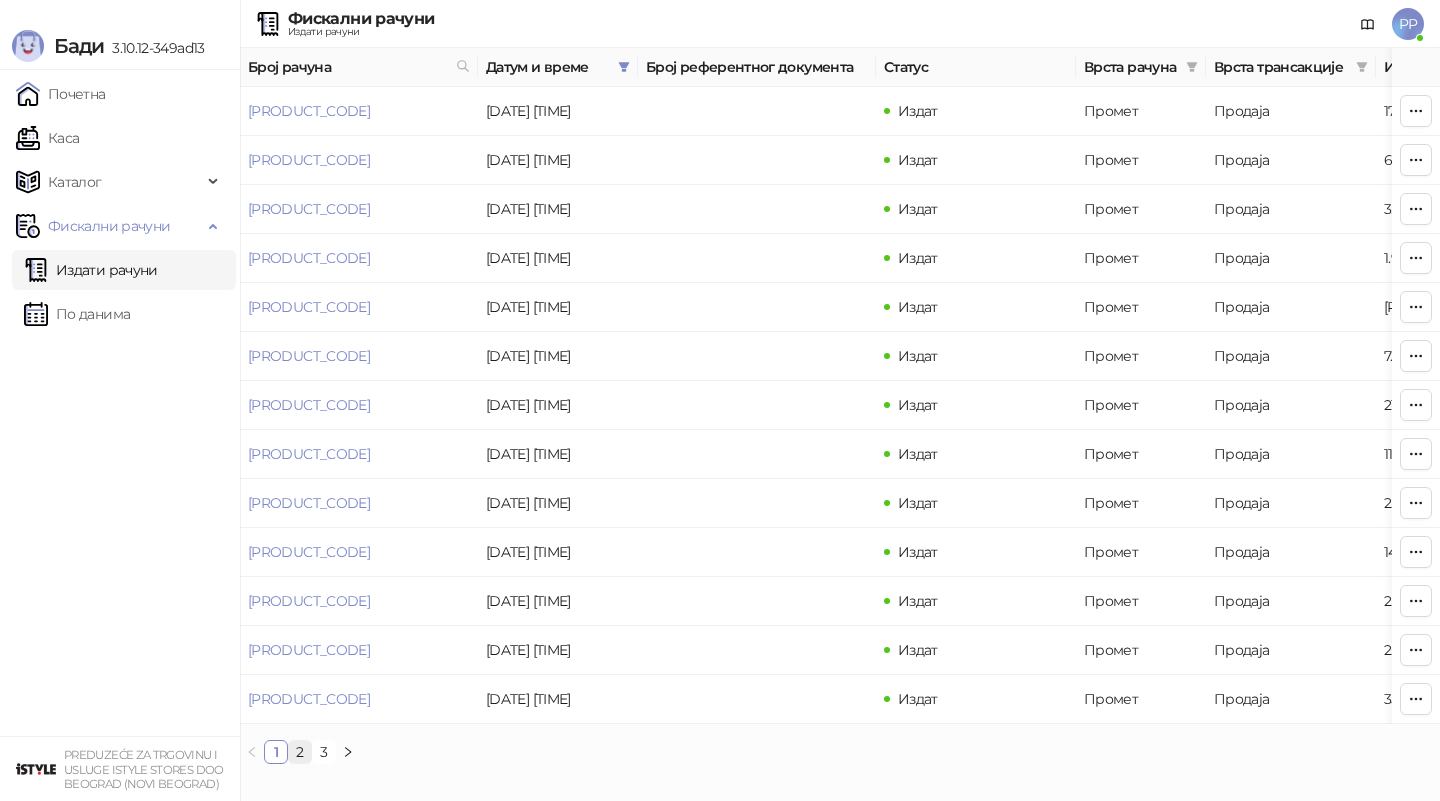 click on "2" at bounding box center (300, 752) 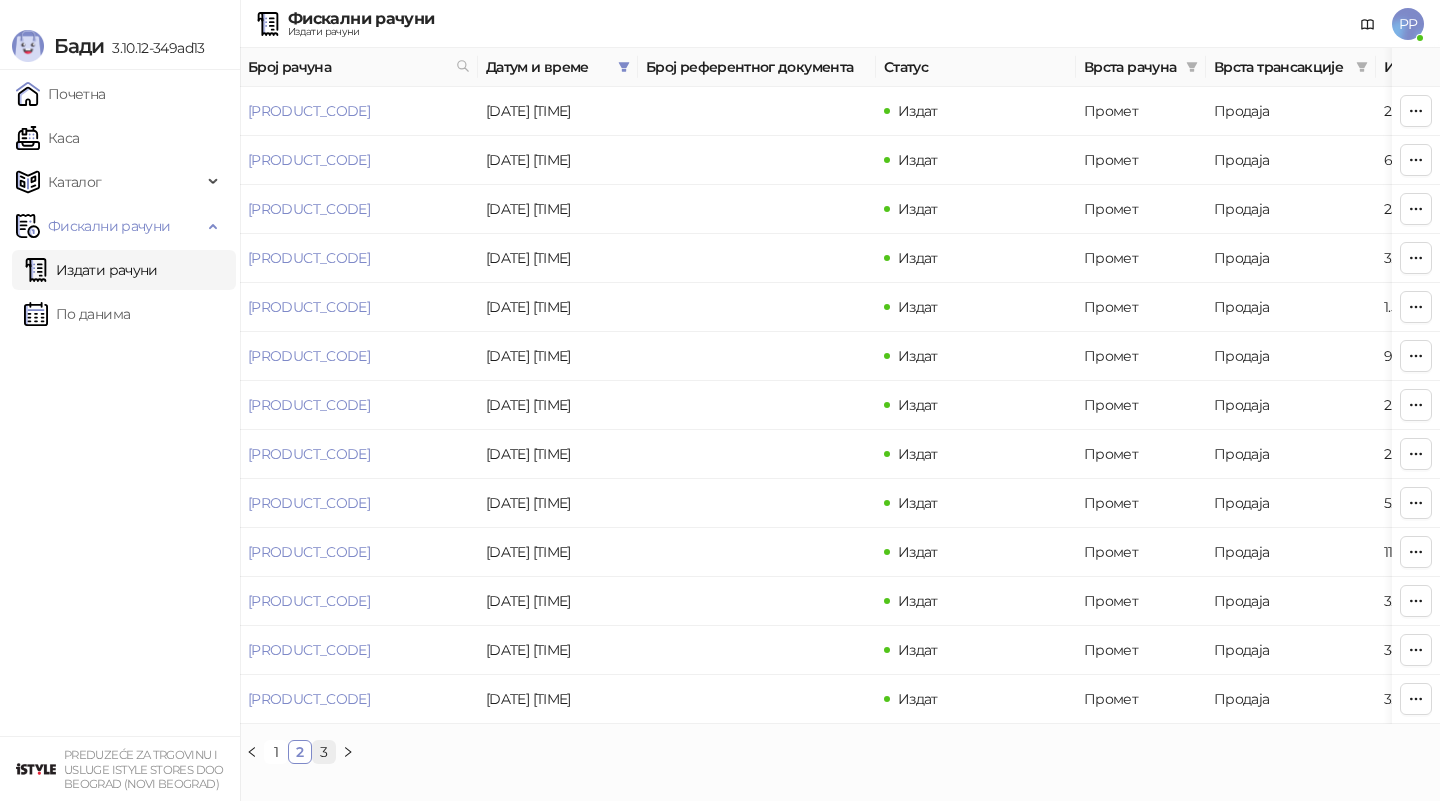 click on "3" at bounding box center (324, 752) 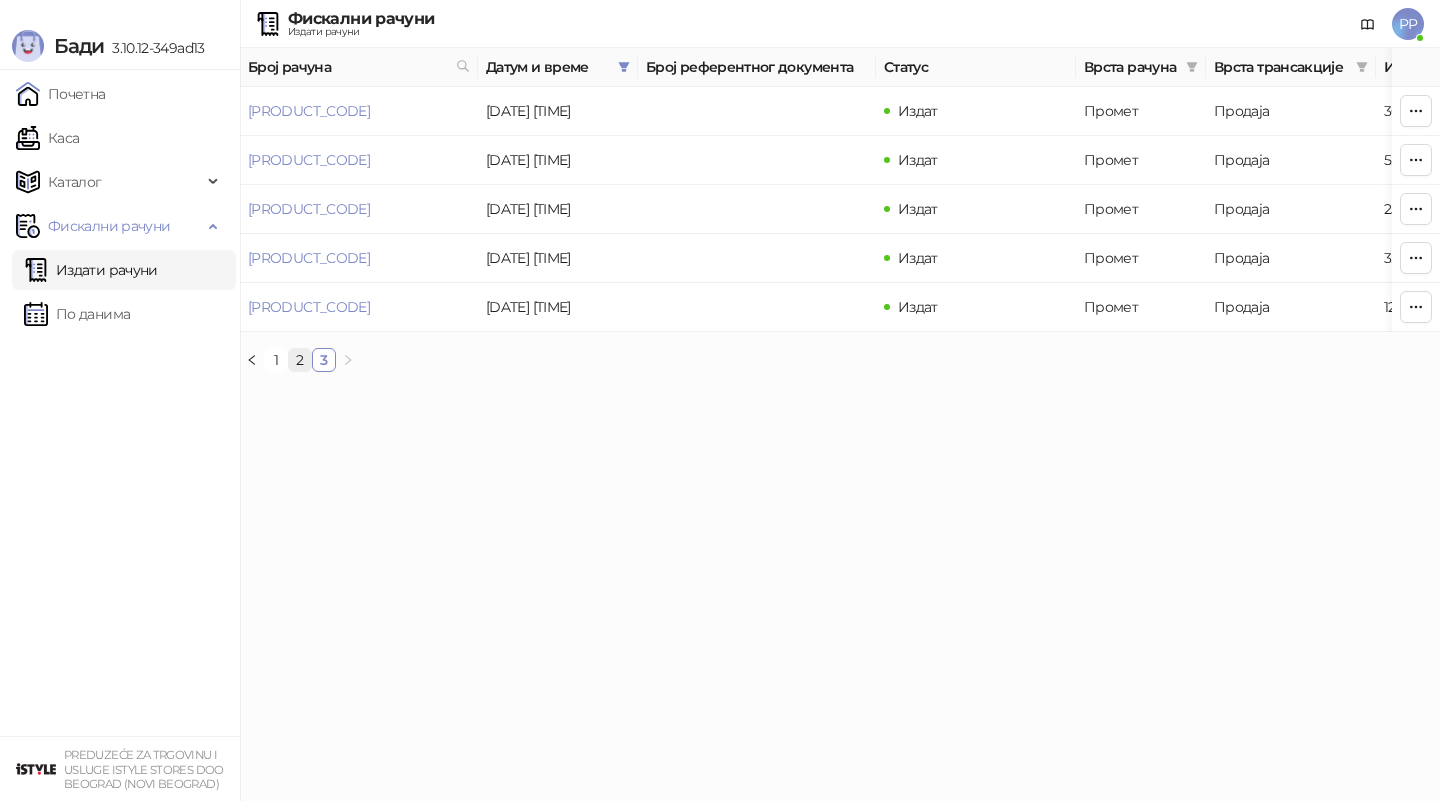 click on "2" at bounding box center [300, 360] 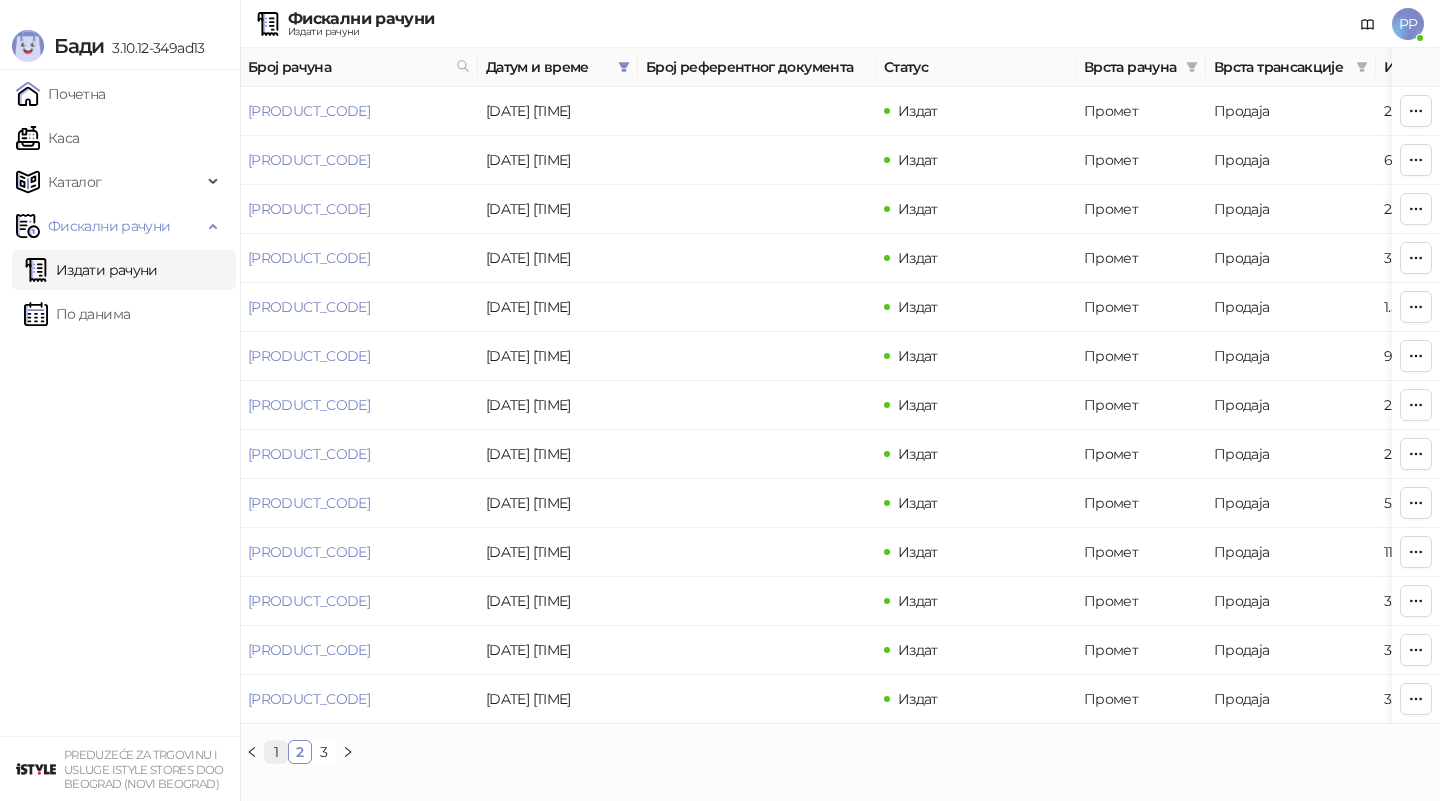 click on "1" at bounding box center [276, 752] 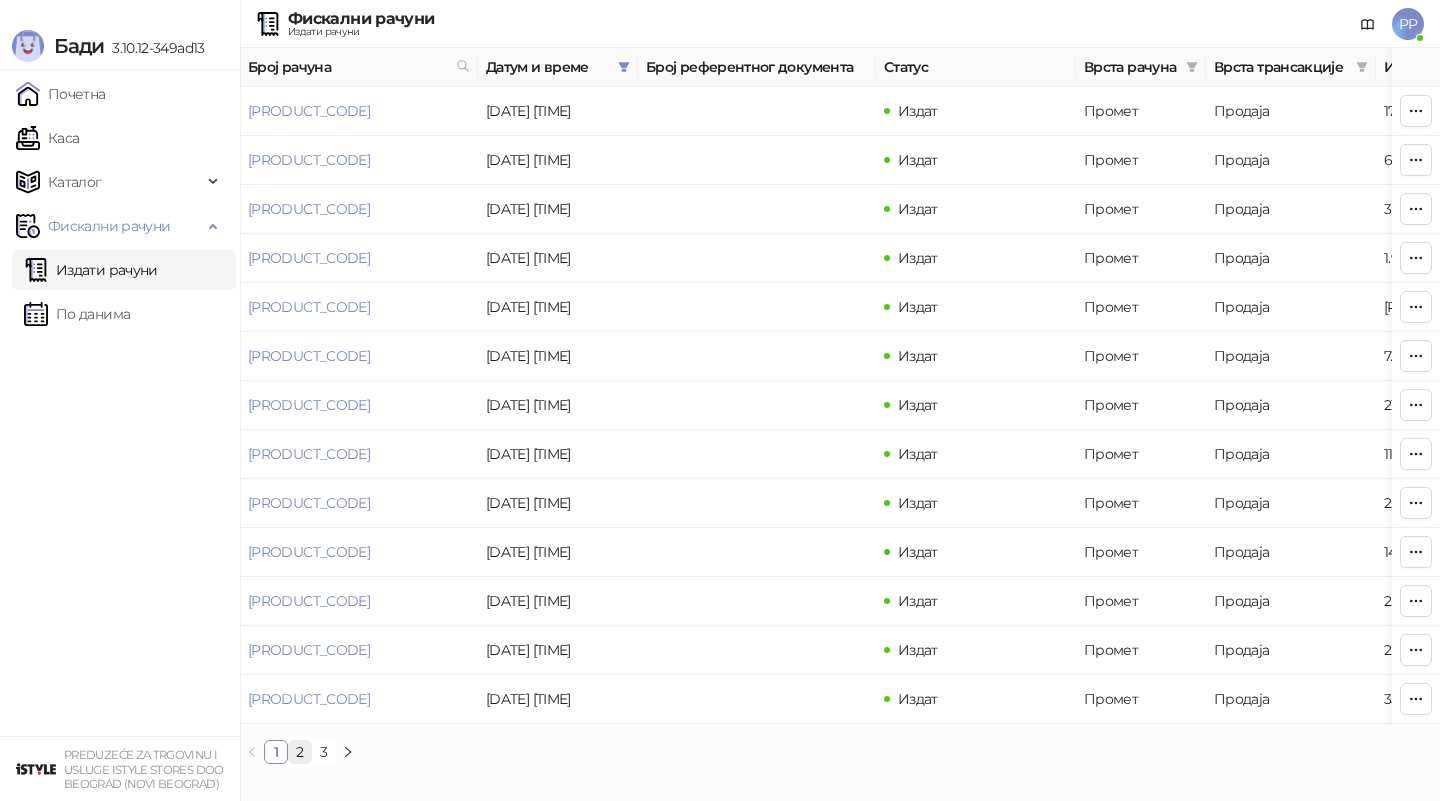 click on "2" at bounding box center (300, 752) 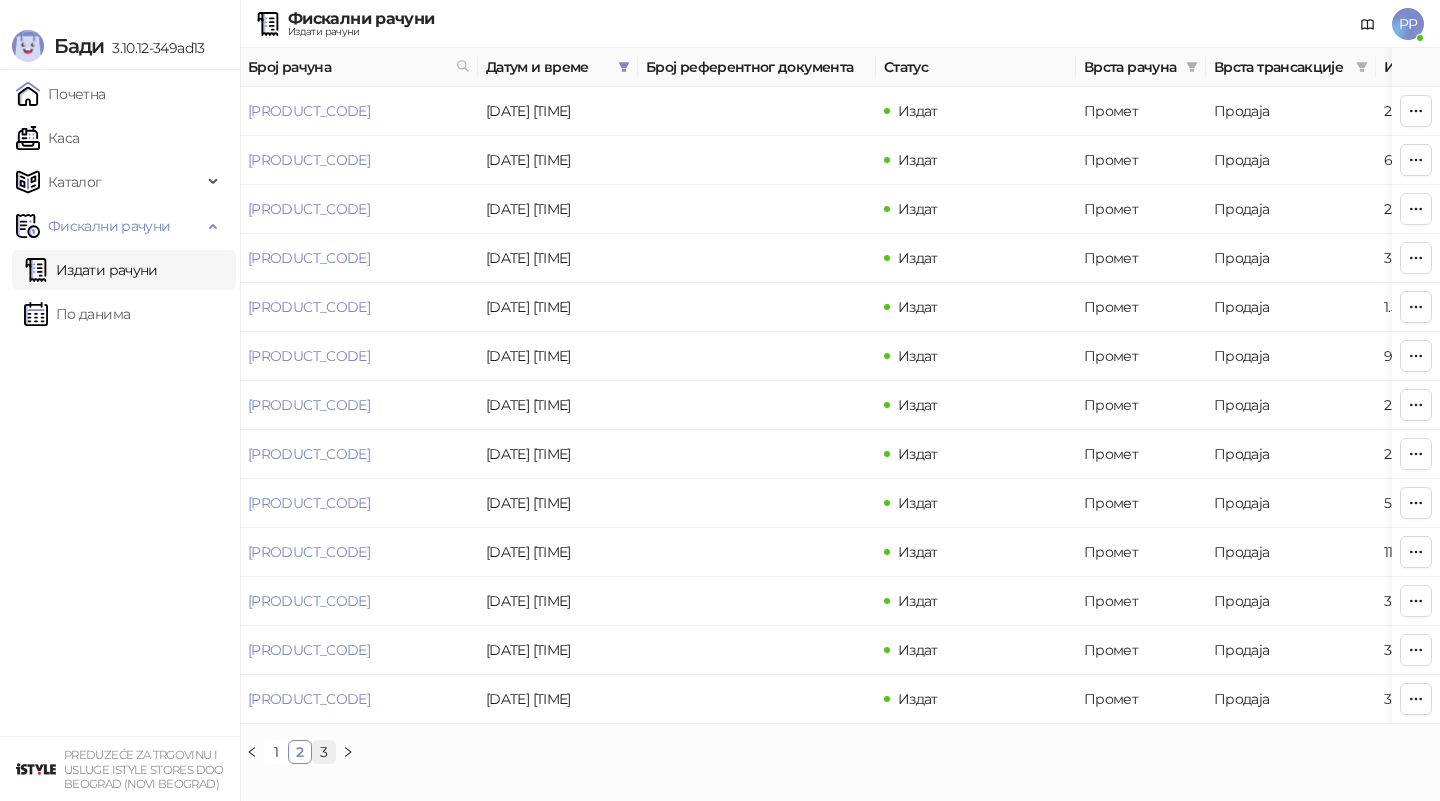 click on "3" at bounding box center [324, 752] 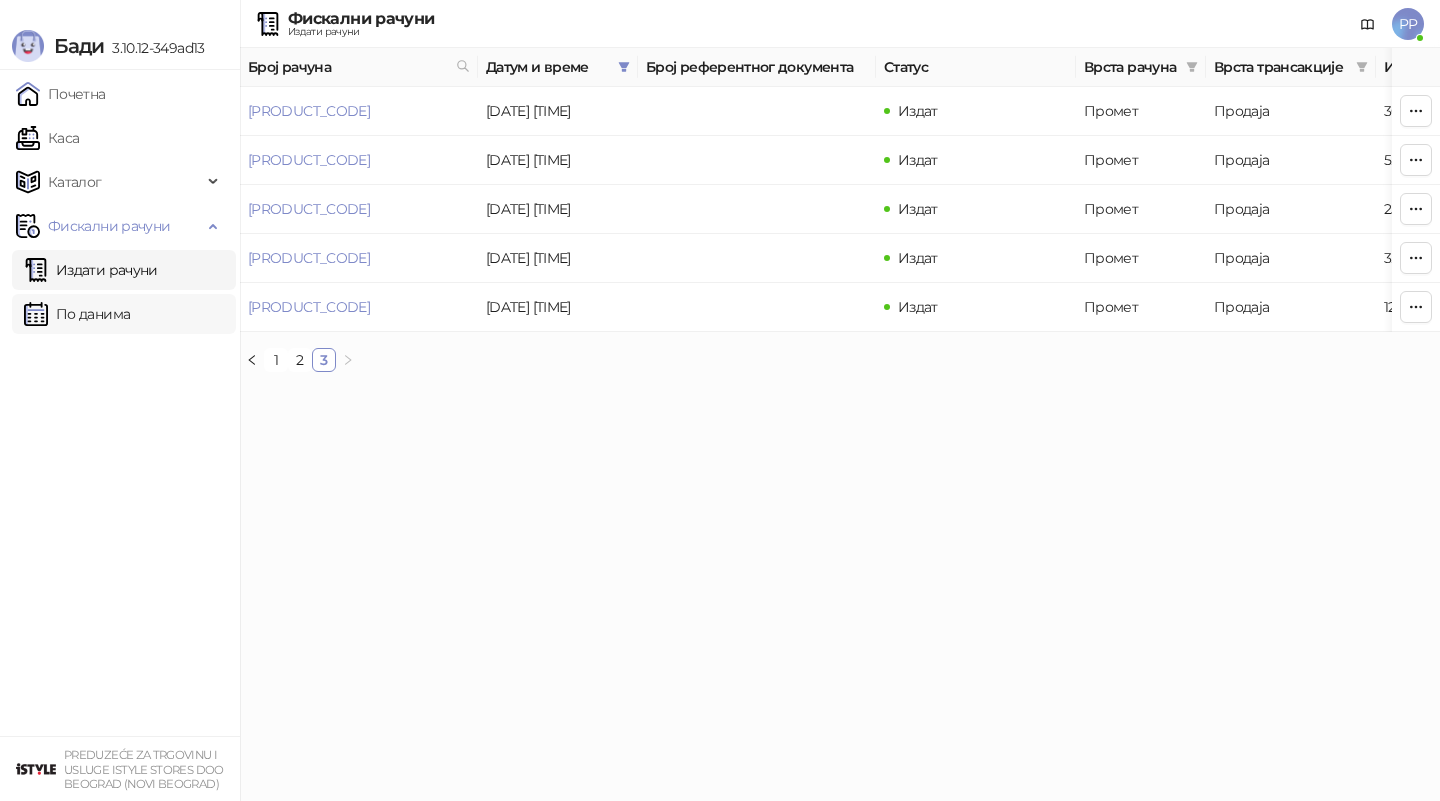 click on "По данима" at bounding box center [77, 314] 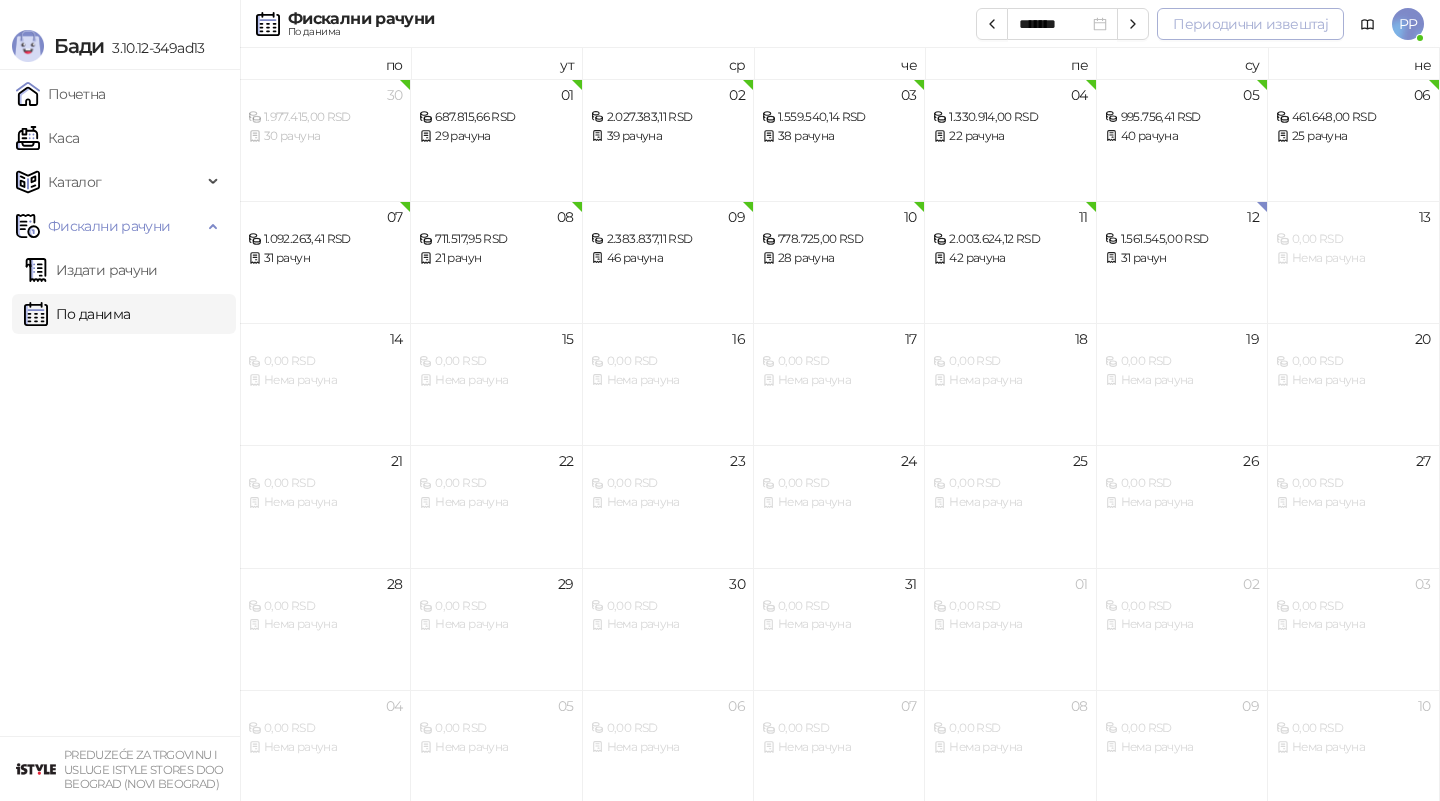 click on "Периодични извештај" at bounding box center [1250, 24] 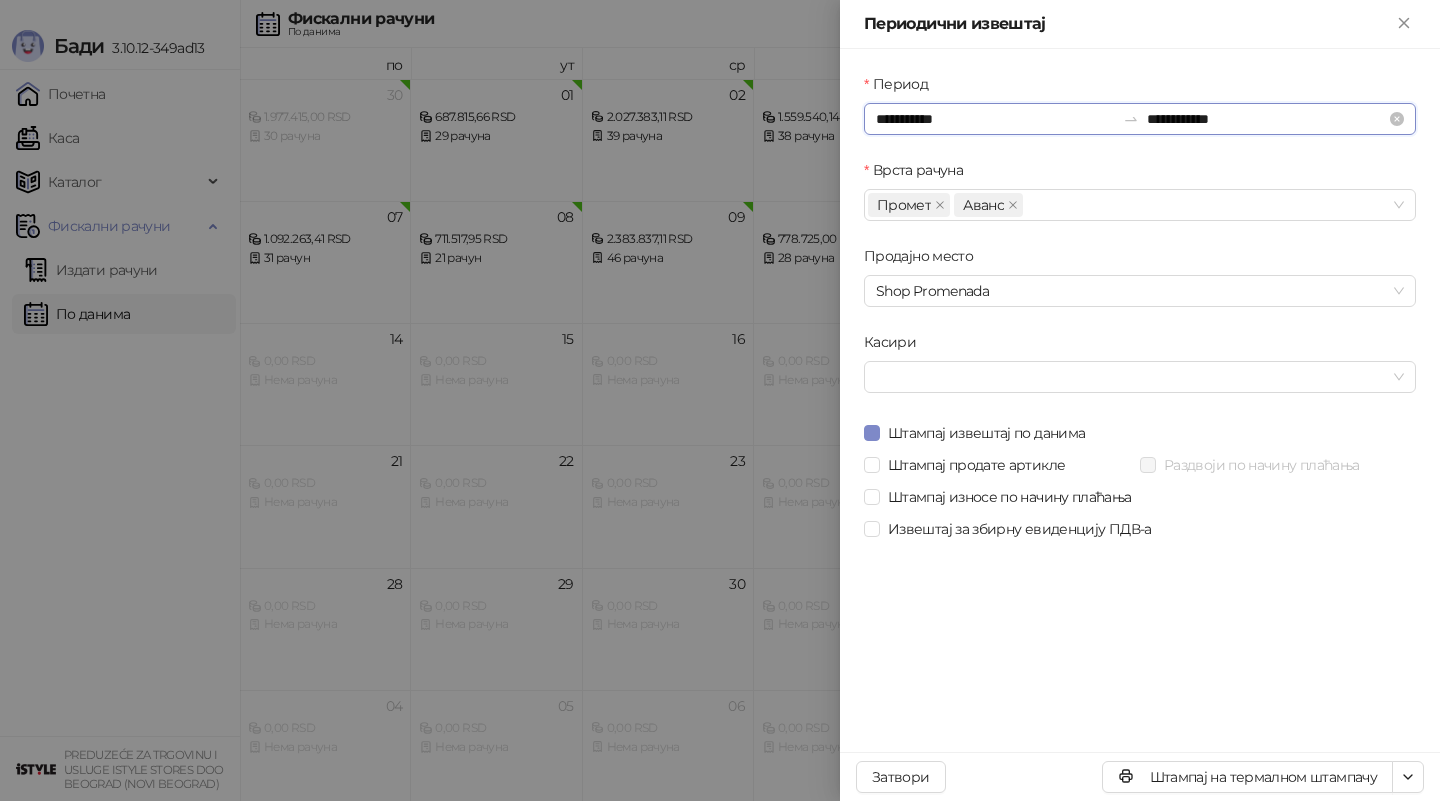 click on "**********" at bounding box center [995, 119] 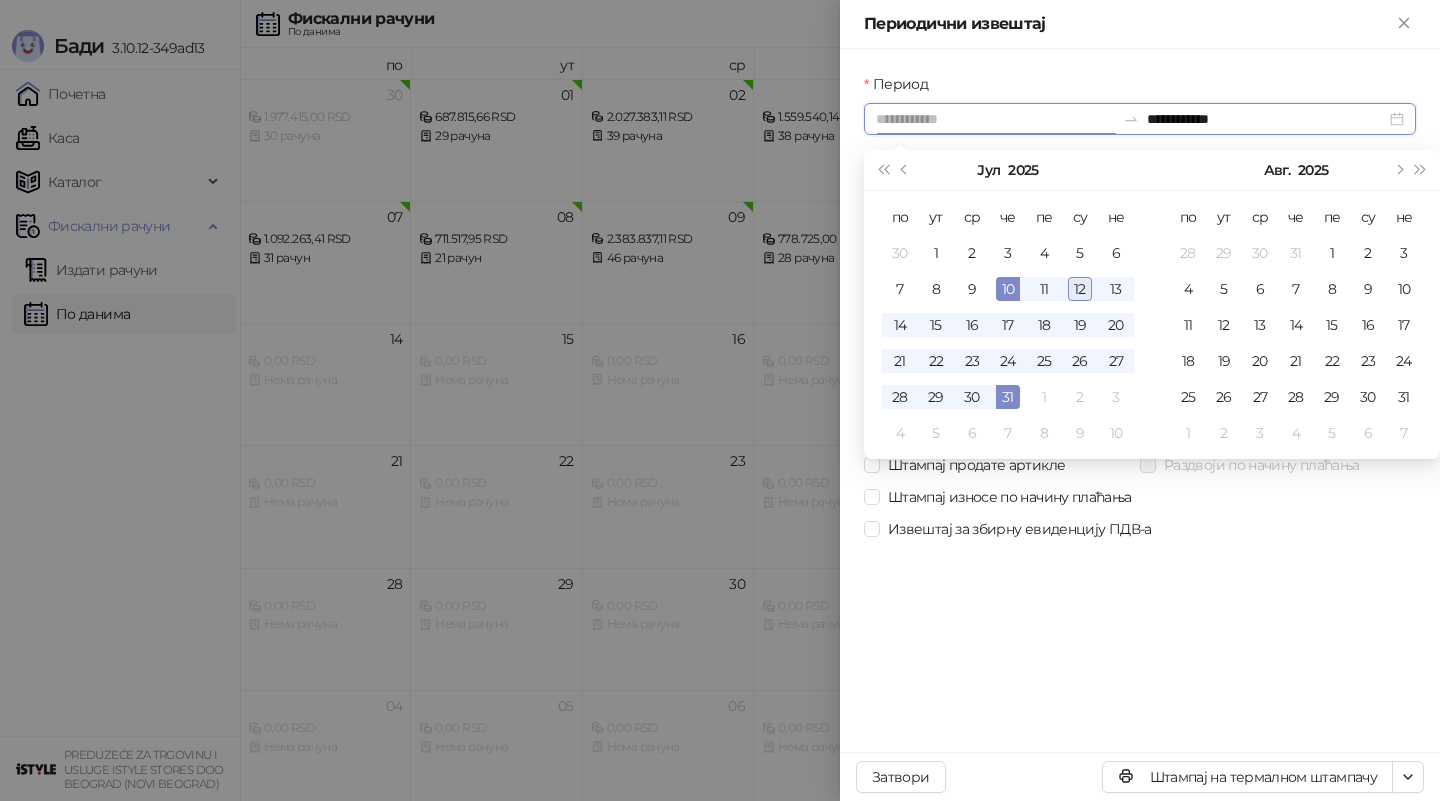 type on "**********" 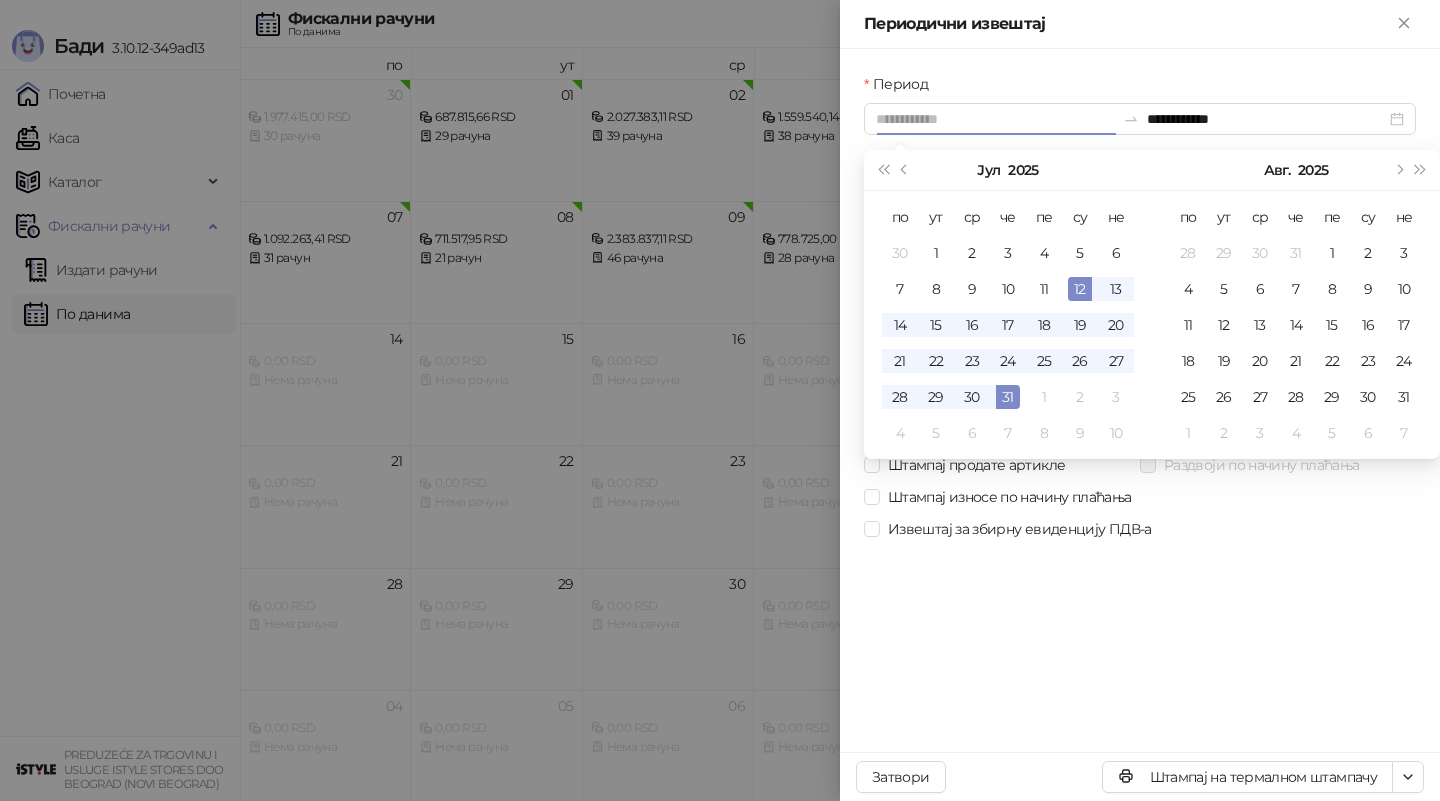 click on "12" at bounding box center (1080, 289) 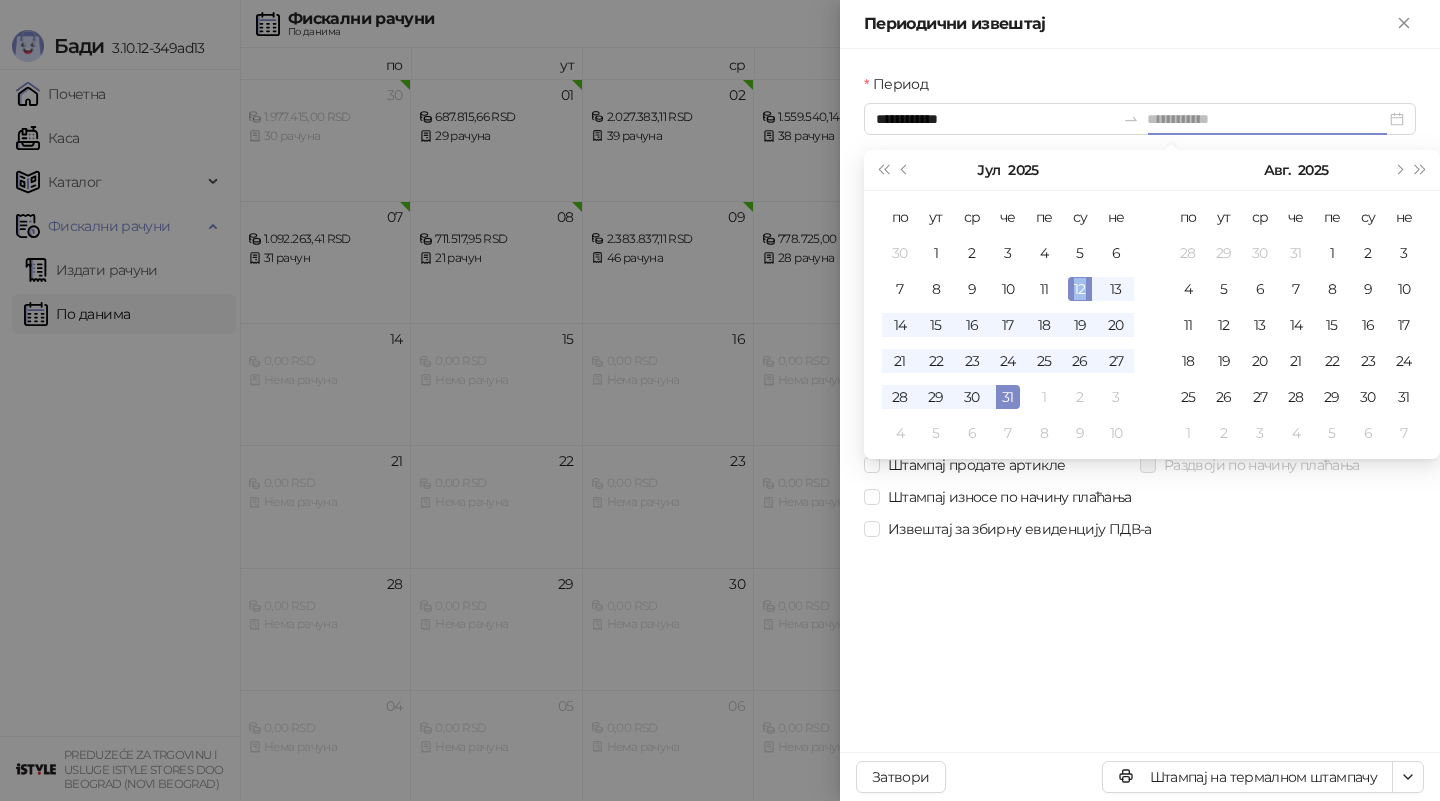 click on "12" at bounding box center (1080, 289) 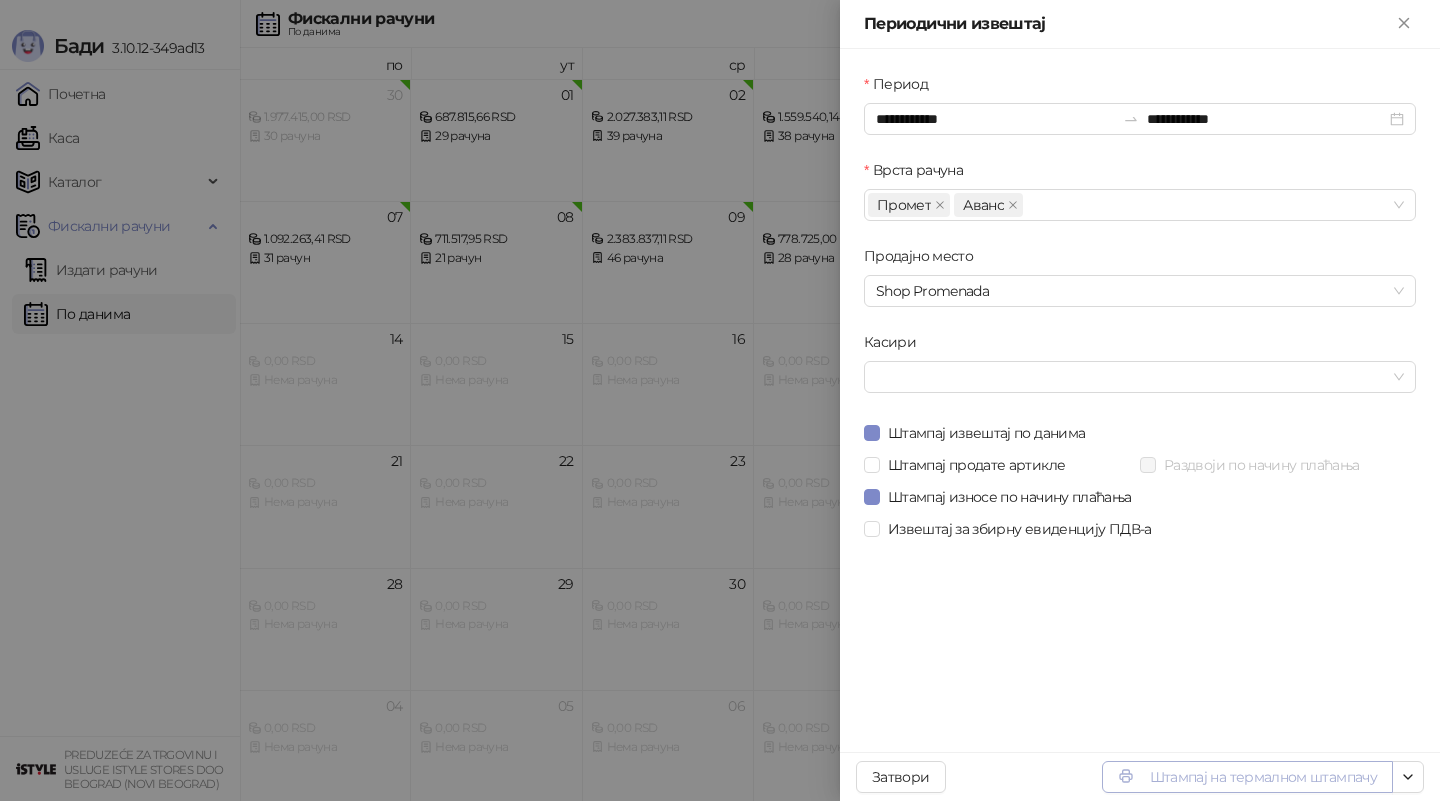 click on "Штампај на термалном штампачу" at bounding box center (1247, 777) 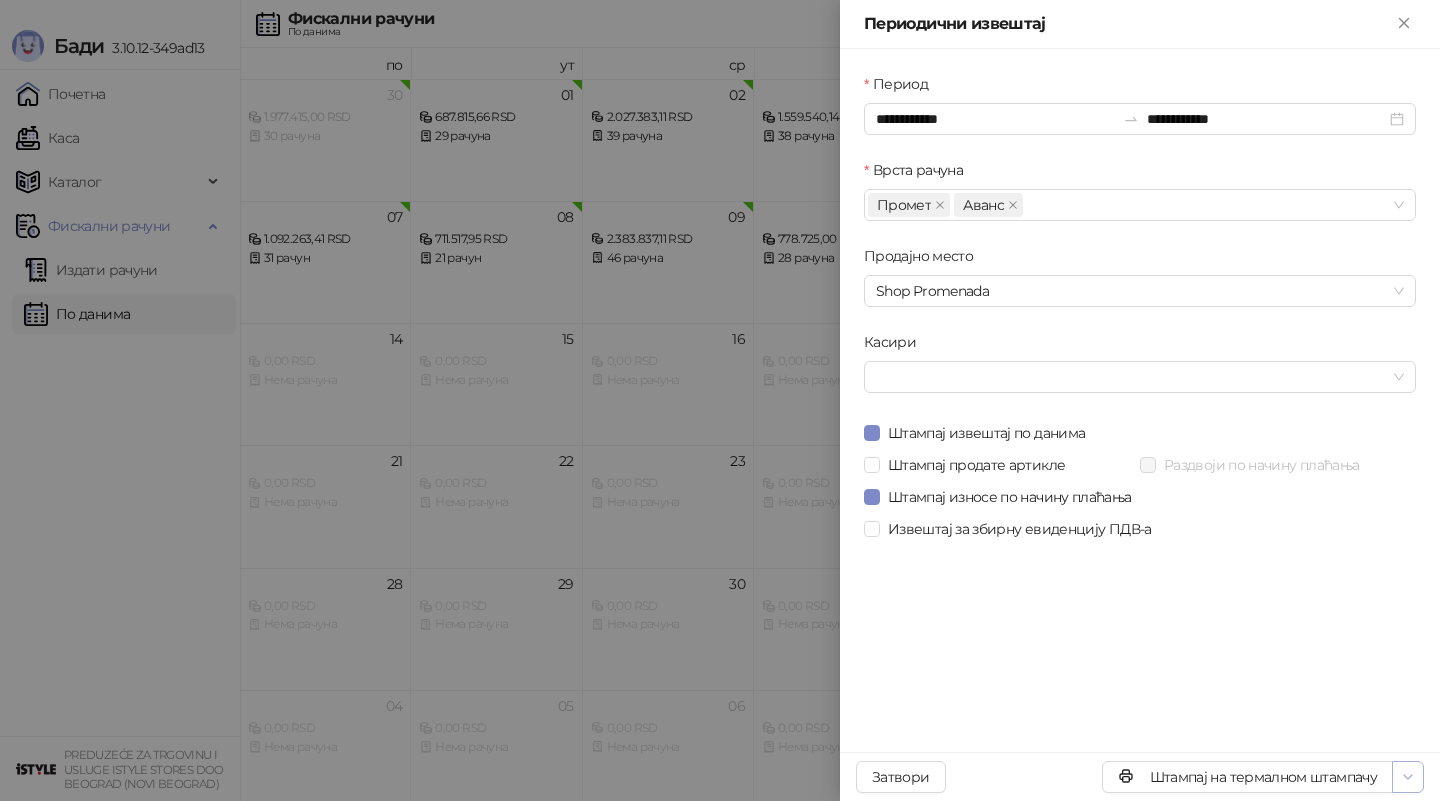 drag, startPoint x: 1411, startPoint y: 778, endPoint x: 1401, endPoint y: 780, distance: 10.198039 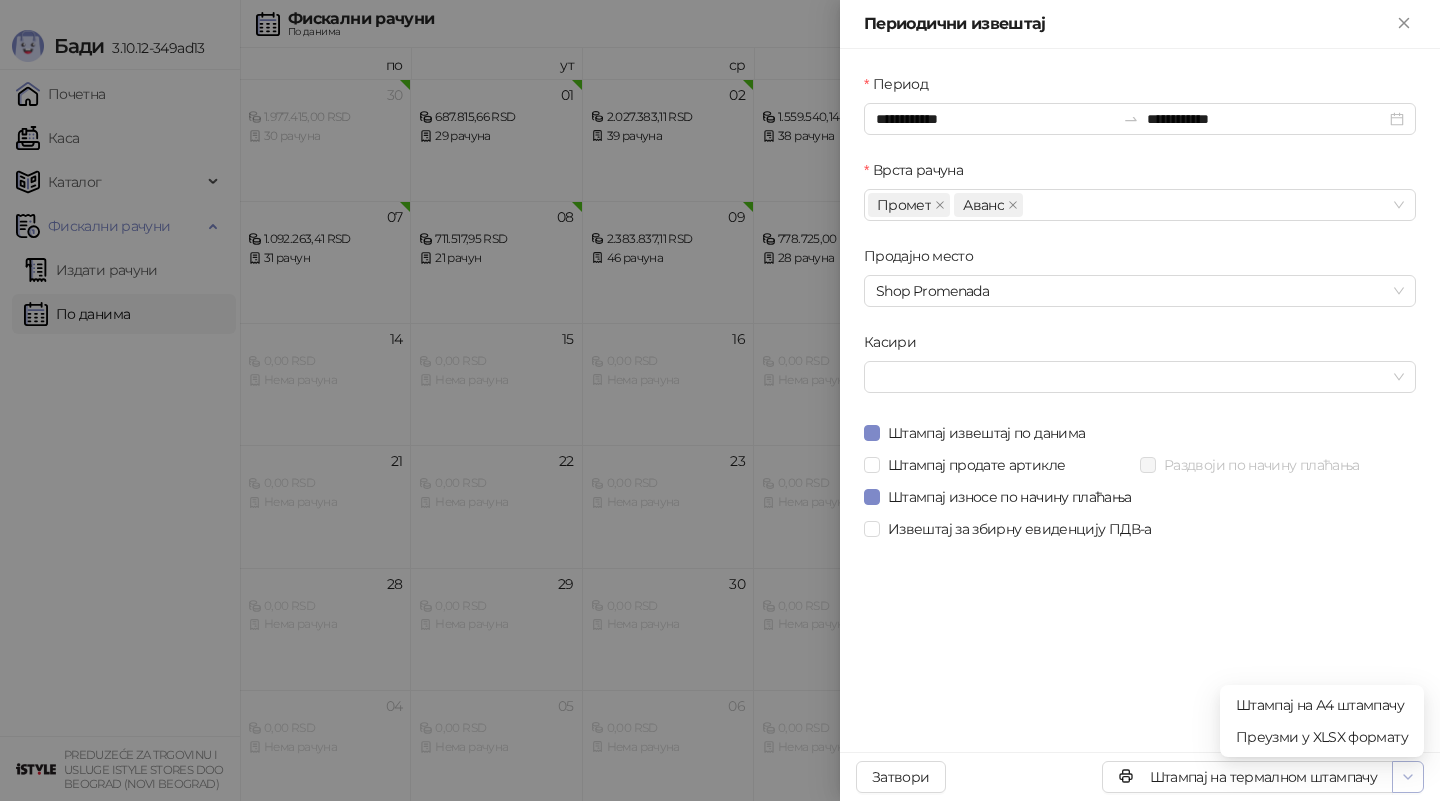 drag, startPoint x: 223, startPoint y: 317, endPoint x: 1401, endPoint y: 780, distance: 1265.7223 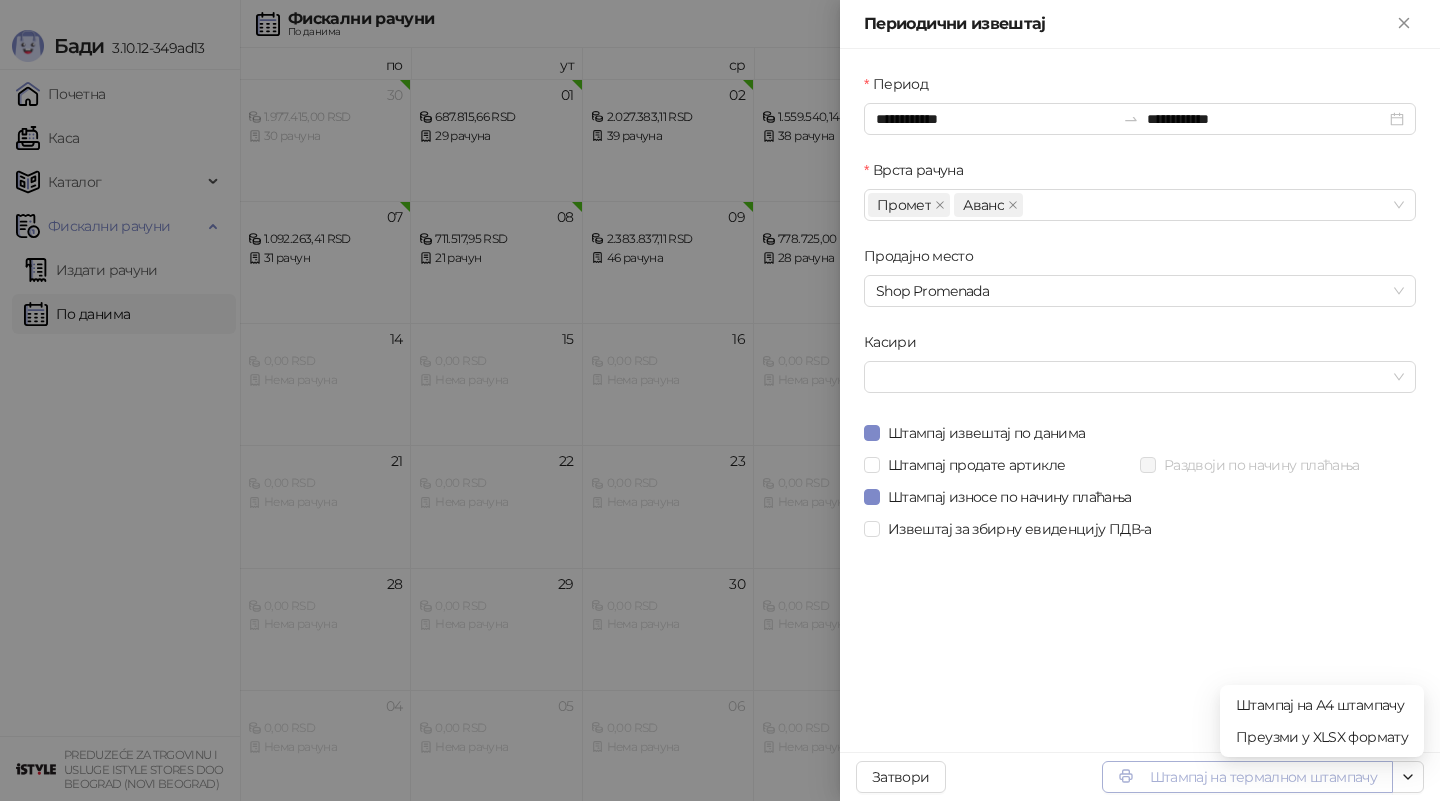 click on "**********" at bounding box center [1140, 400] 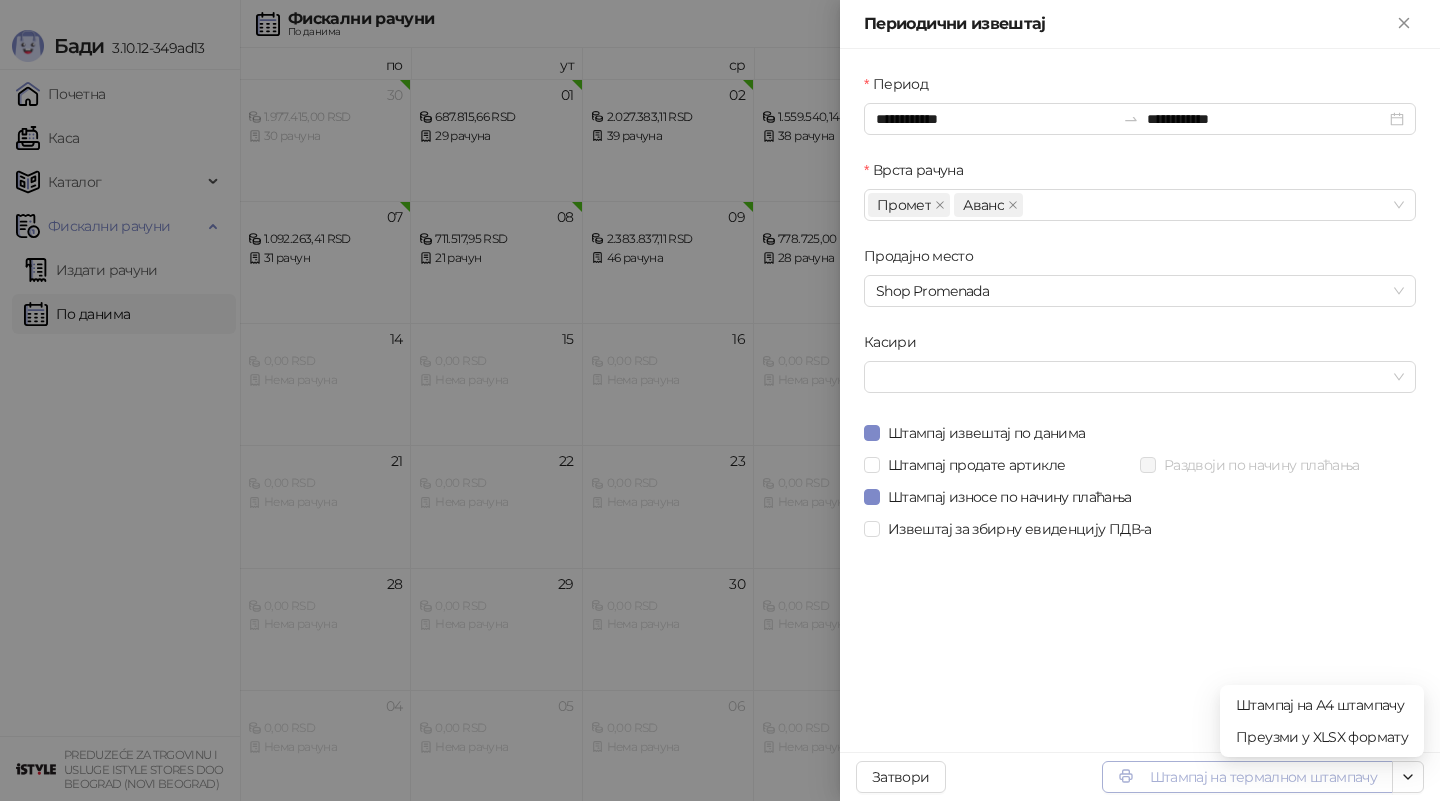 click at bounding box center [1408, 777] 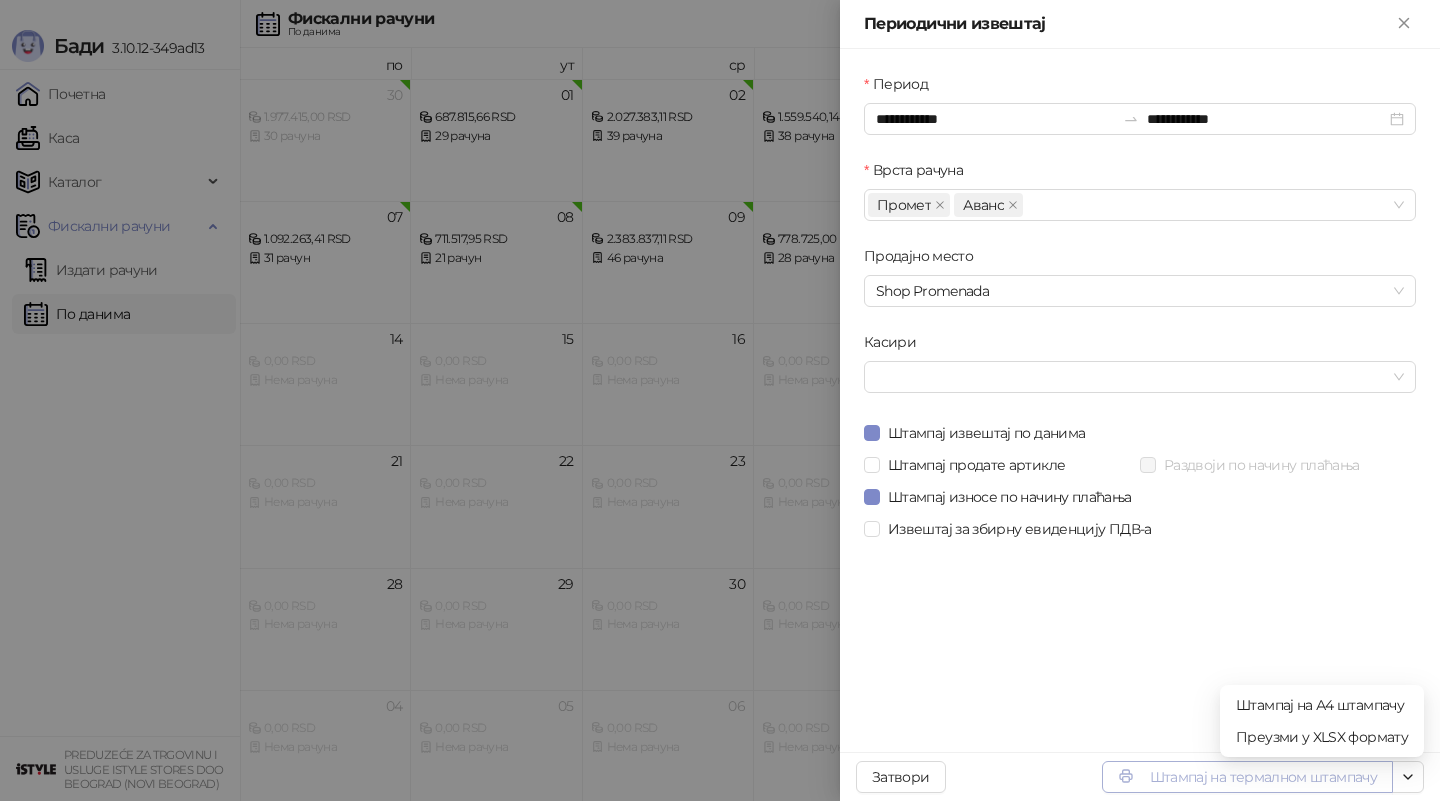 drag, startPoint x: 1247, startPoint y: 792, endPoint x: 1222, endPoint y: 792, distance: 25 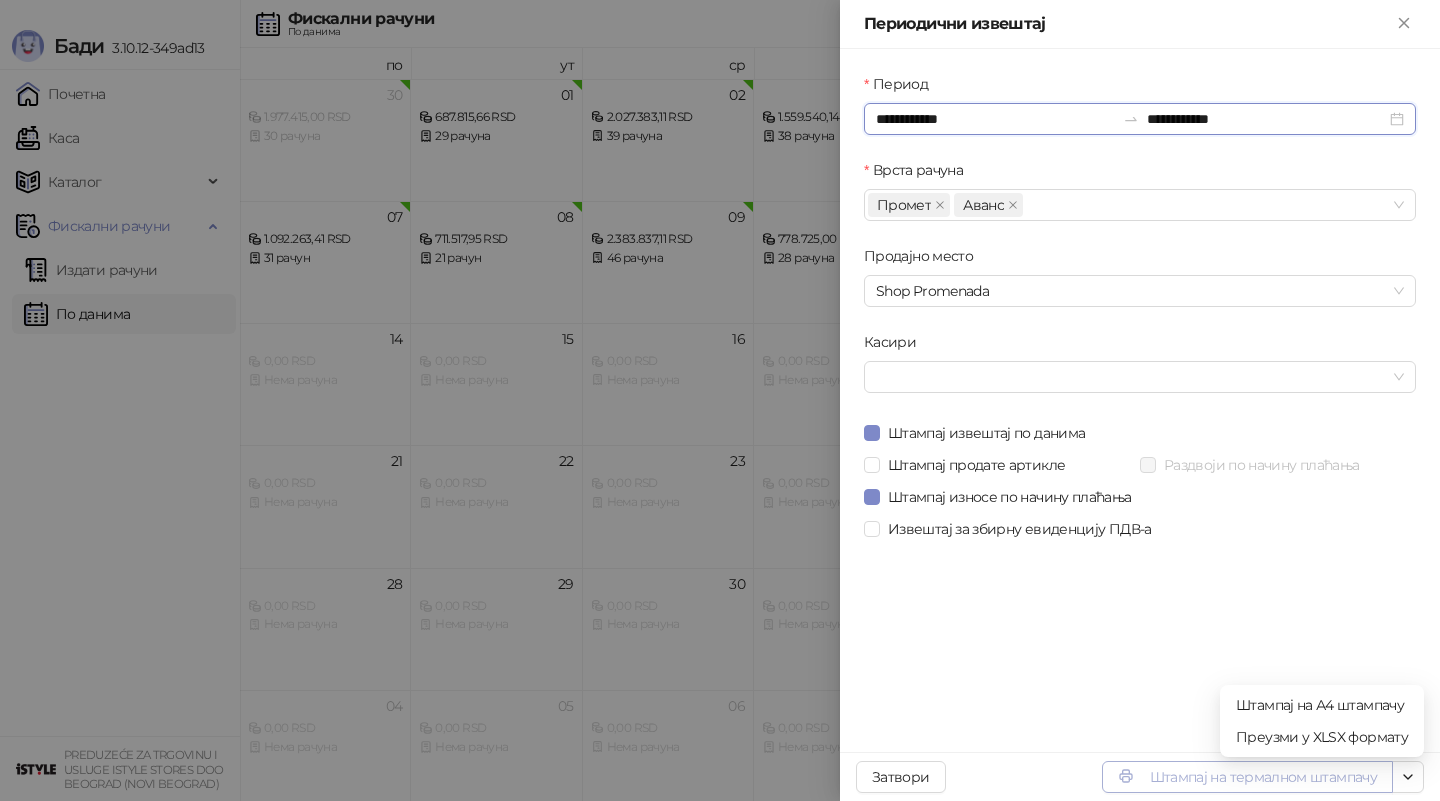 click on "**********" at bounding box center [995, 119] 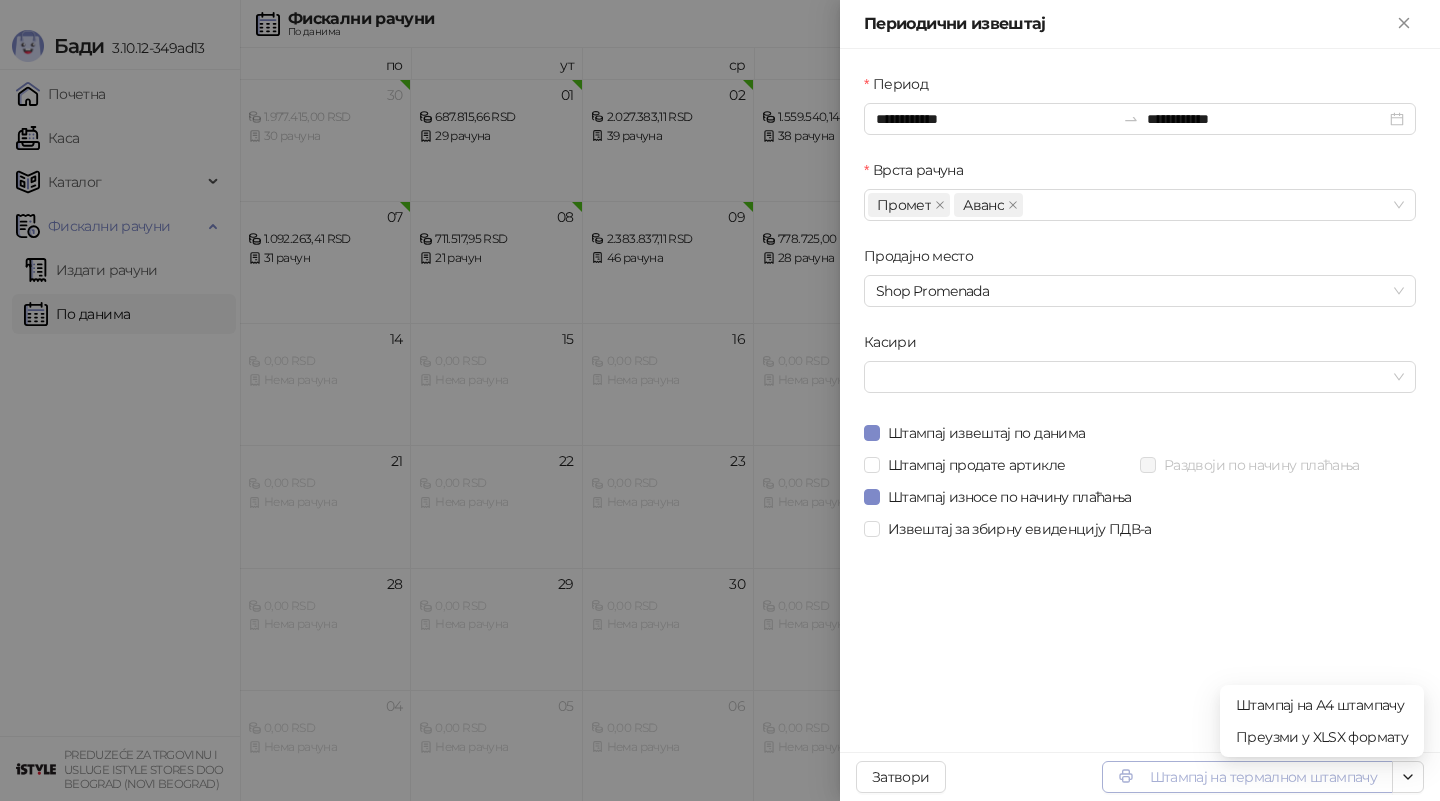 click 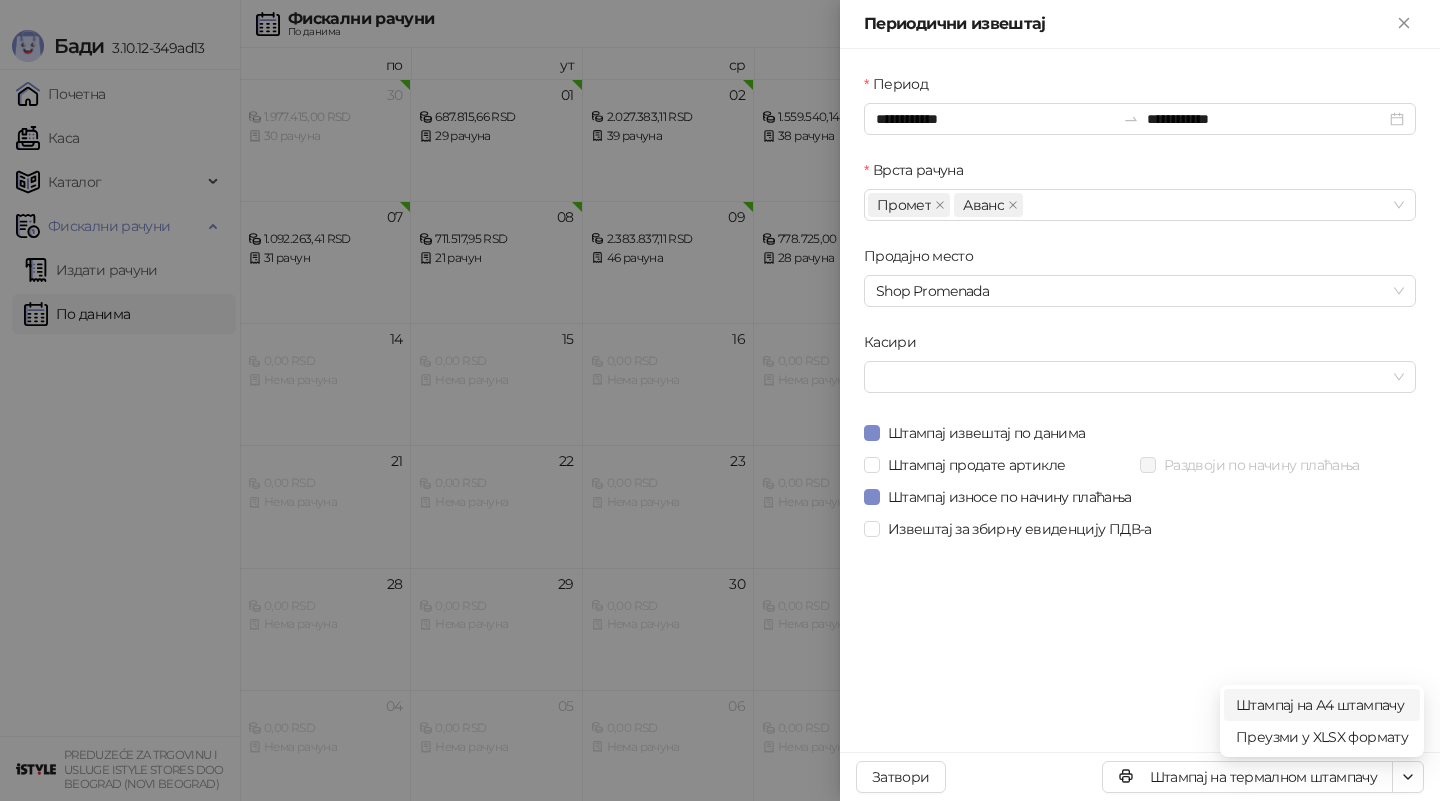 click on "Штампај на А4 штампачу" at bounding box center [1322, 705] 